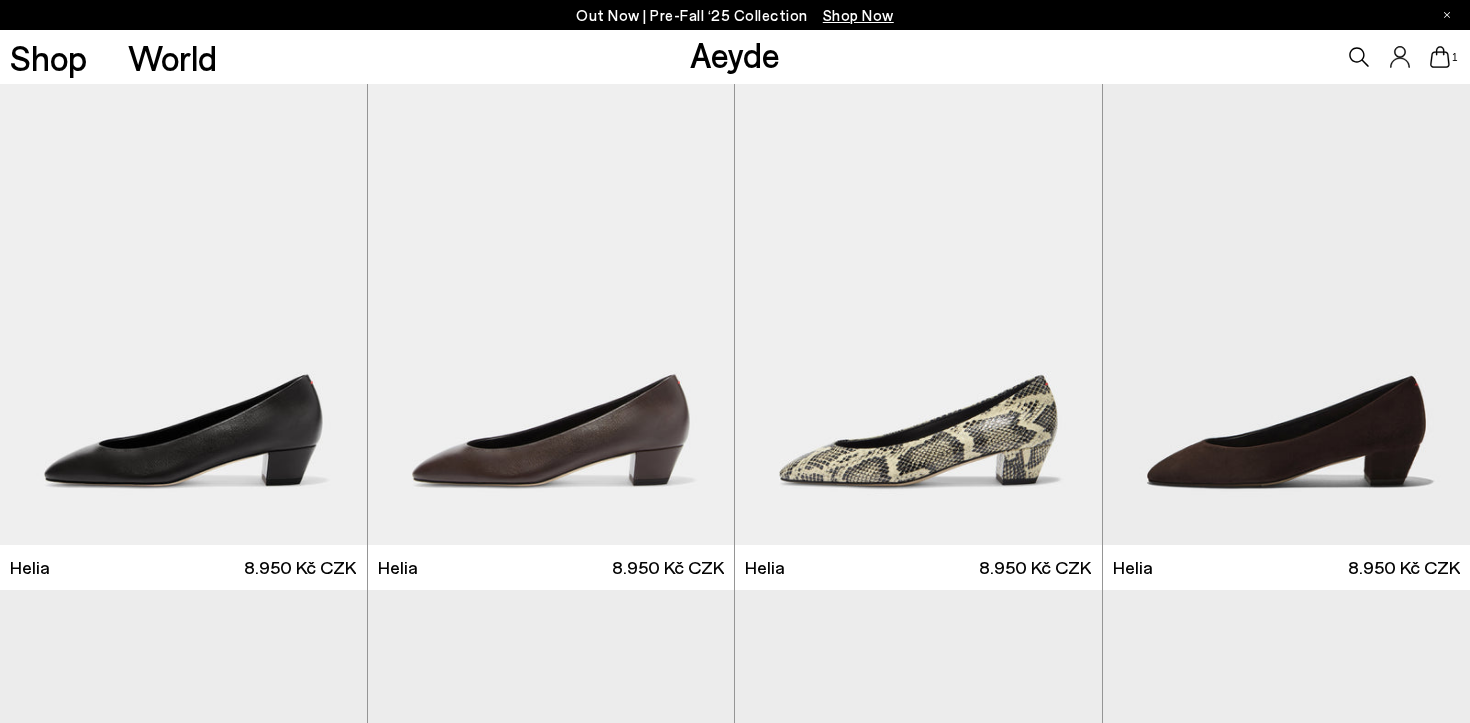 scroll, scrollTop: 0, scrollLeft: 0, axis: both 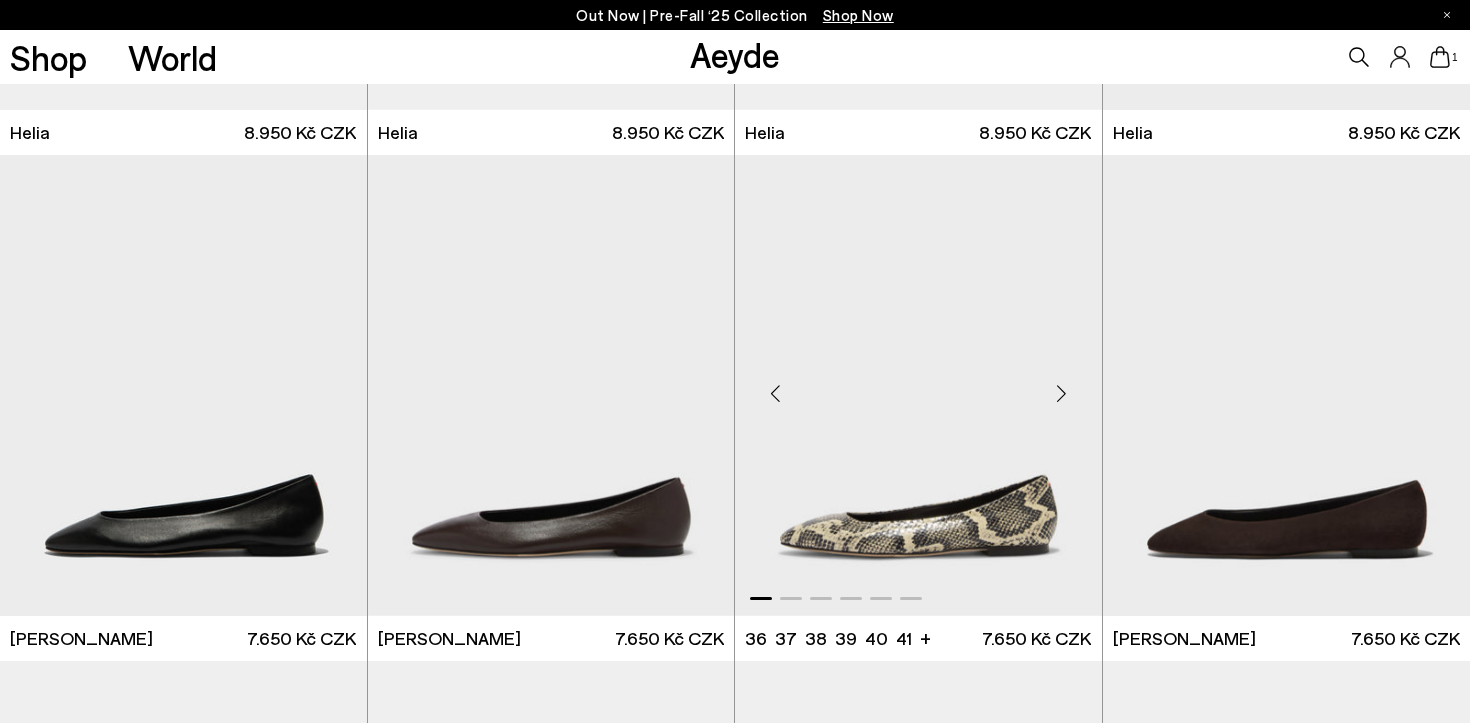 click at bounding box center (1062, 393) 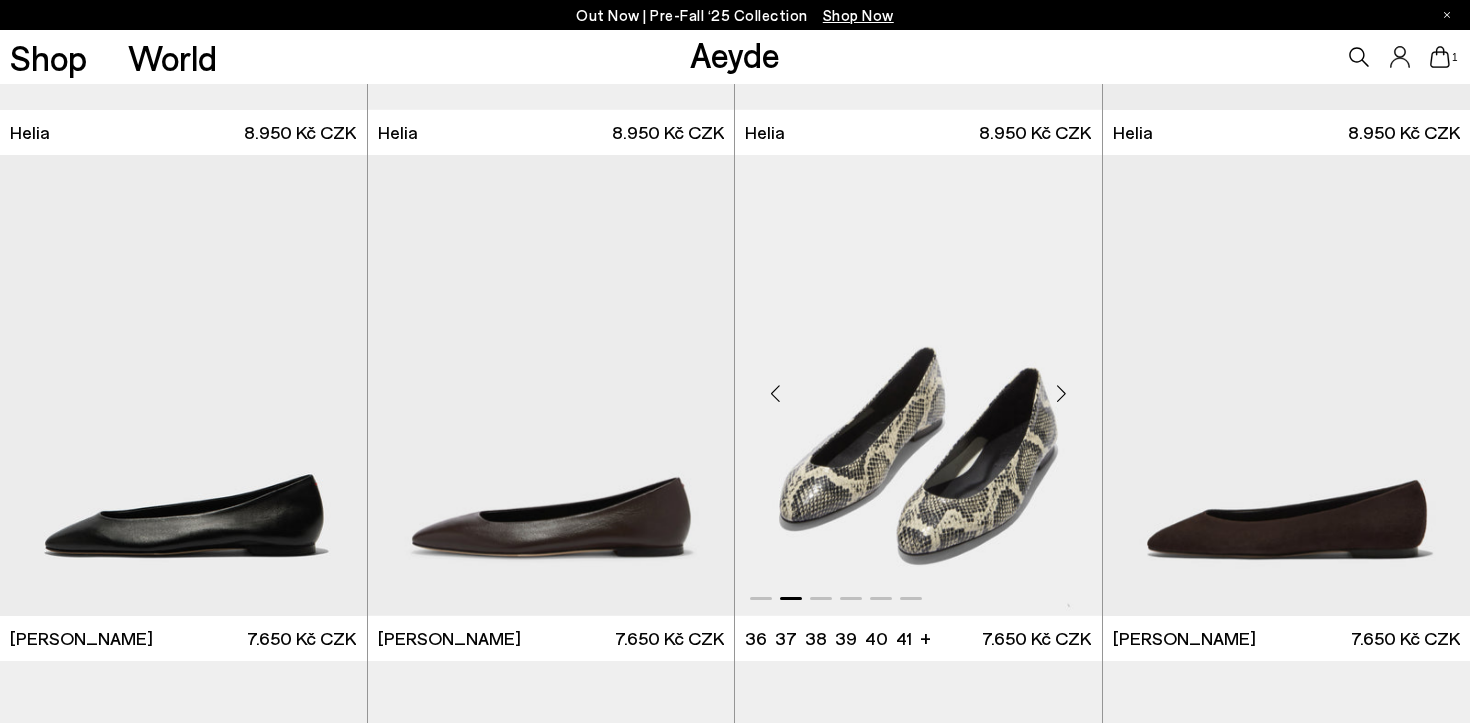 click at bounding box center [1062, 393] 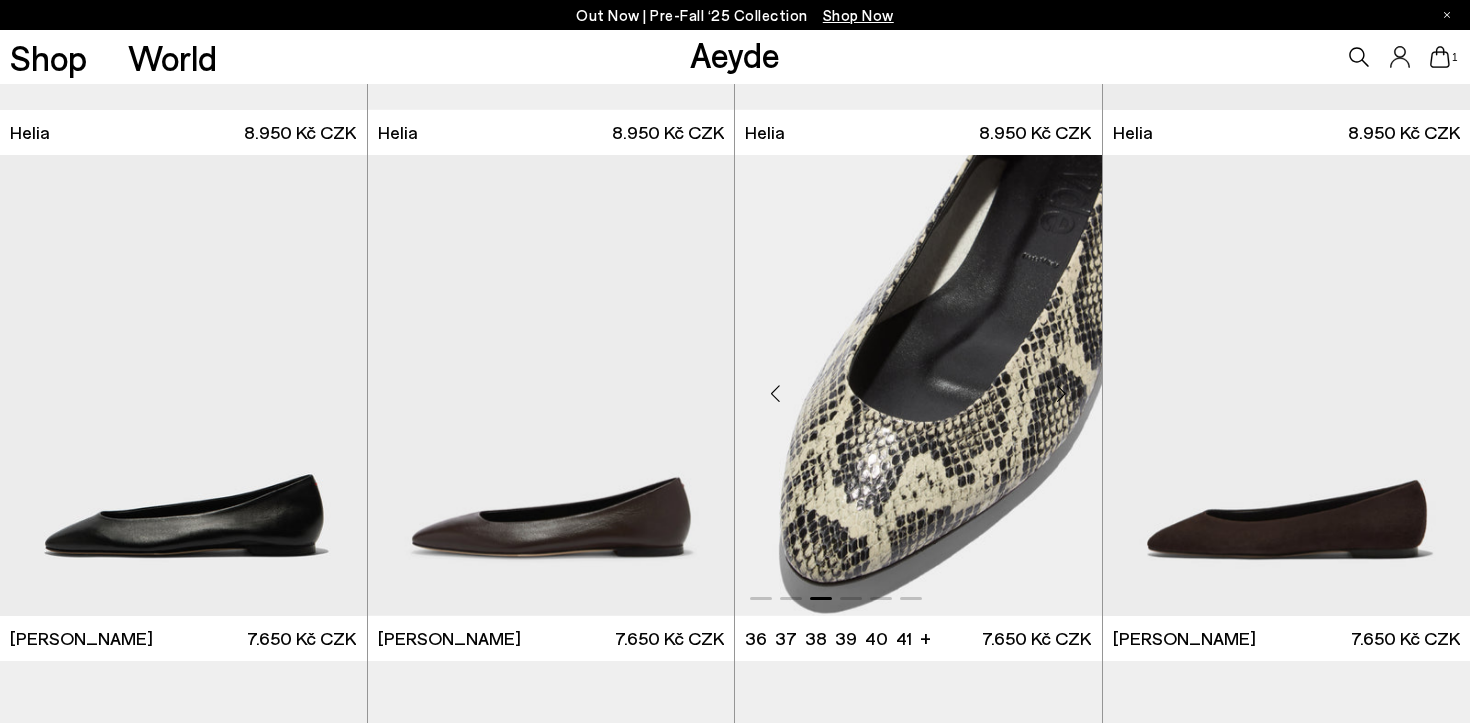 click at bounding box center (1062, 393) 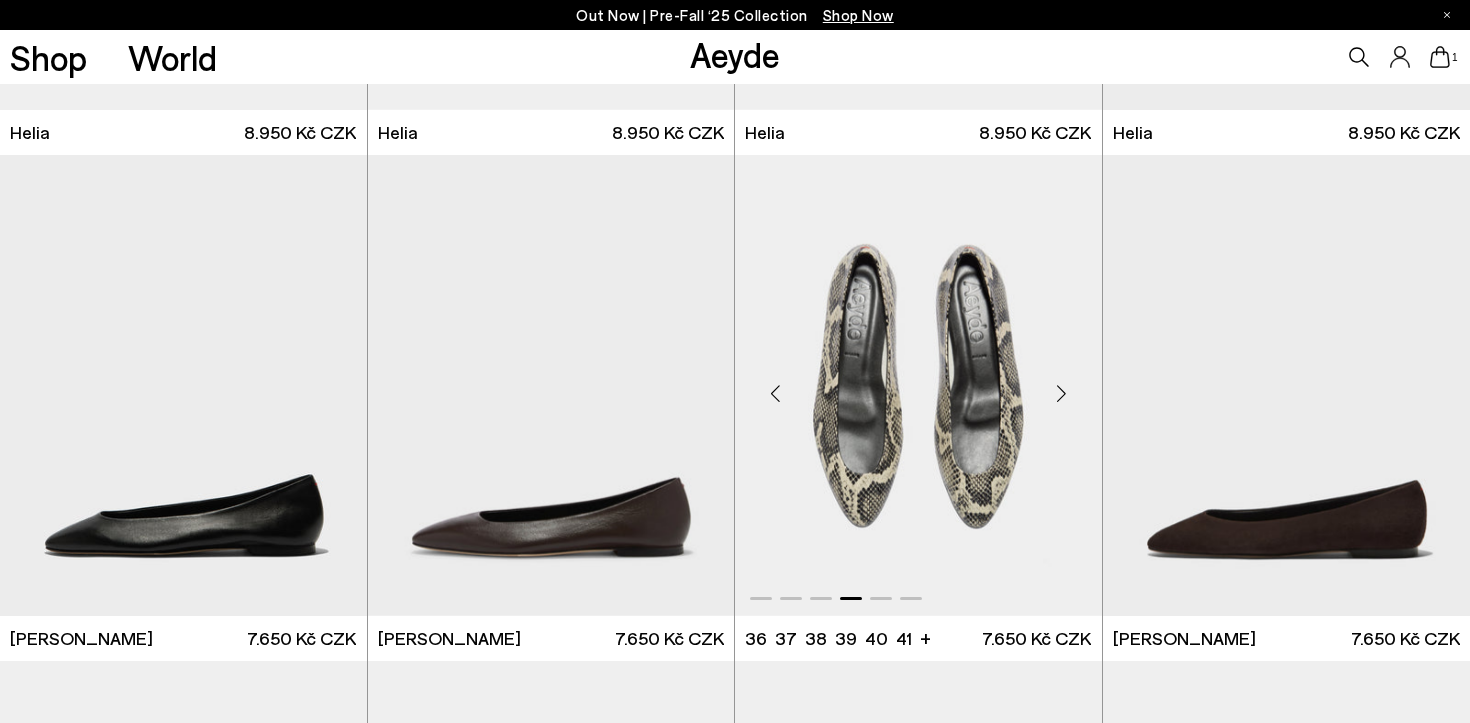 click at bounding box center [1062, 393] 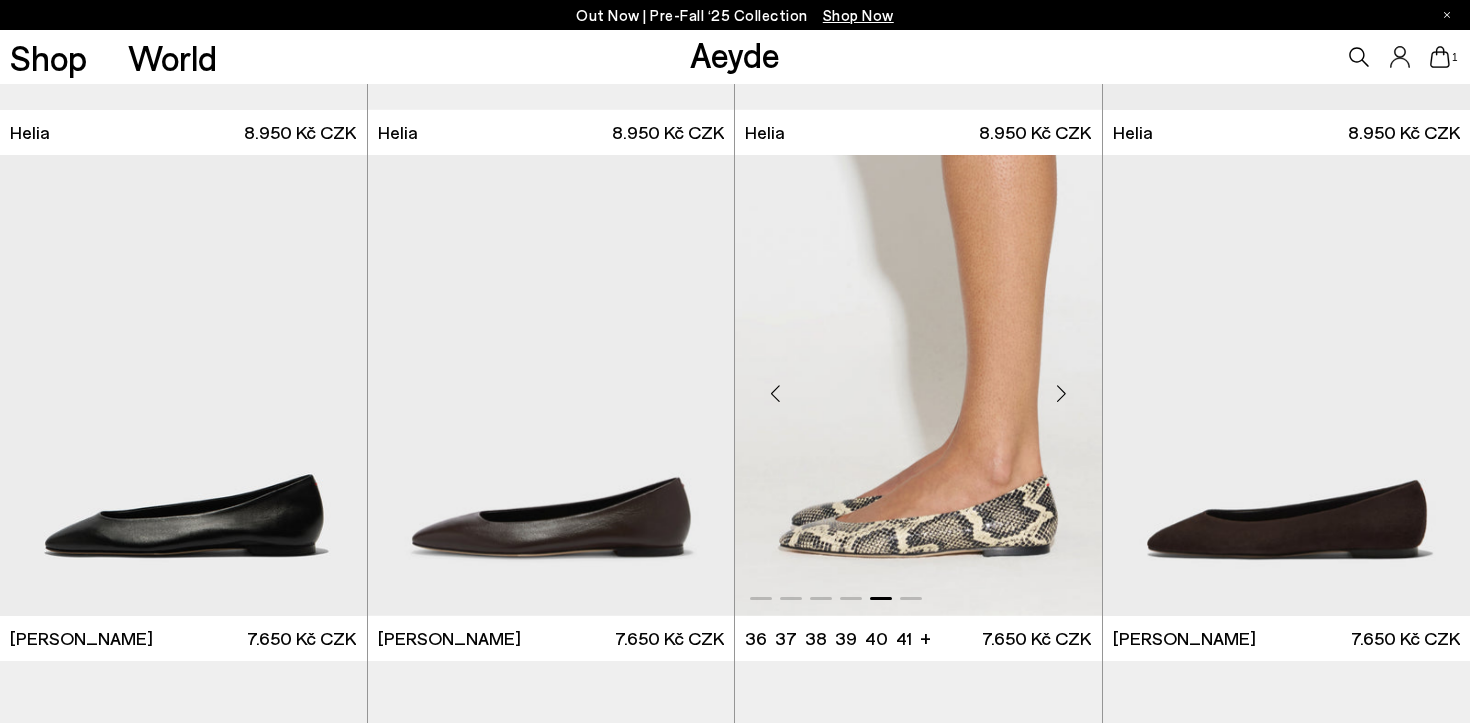 click at bounding box center [1062, 393] 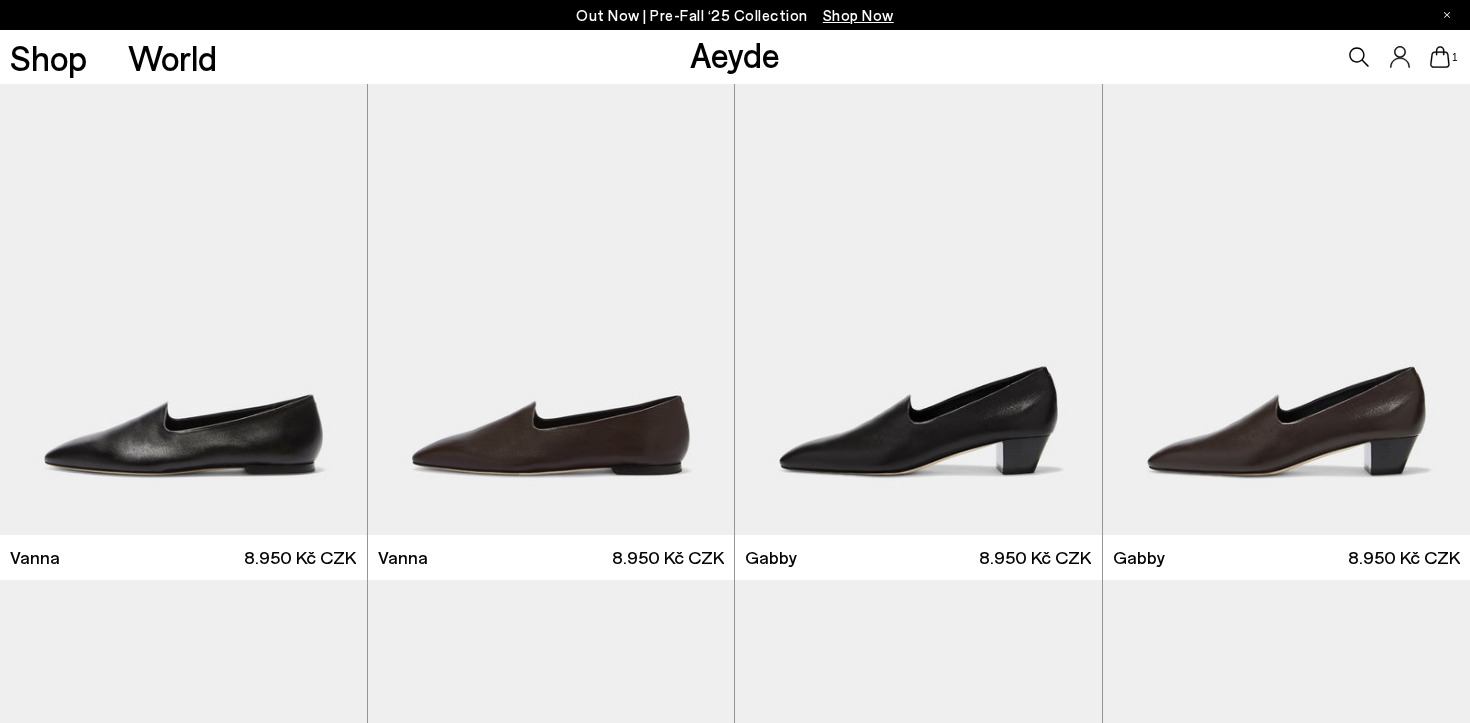 scroll, scrollTop: 1039, scrollLeft: 0, axis: vertical 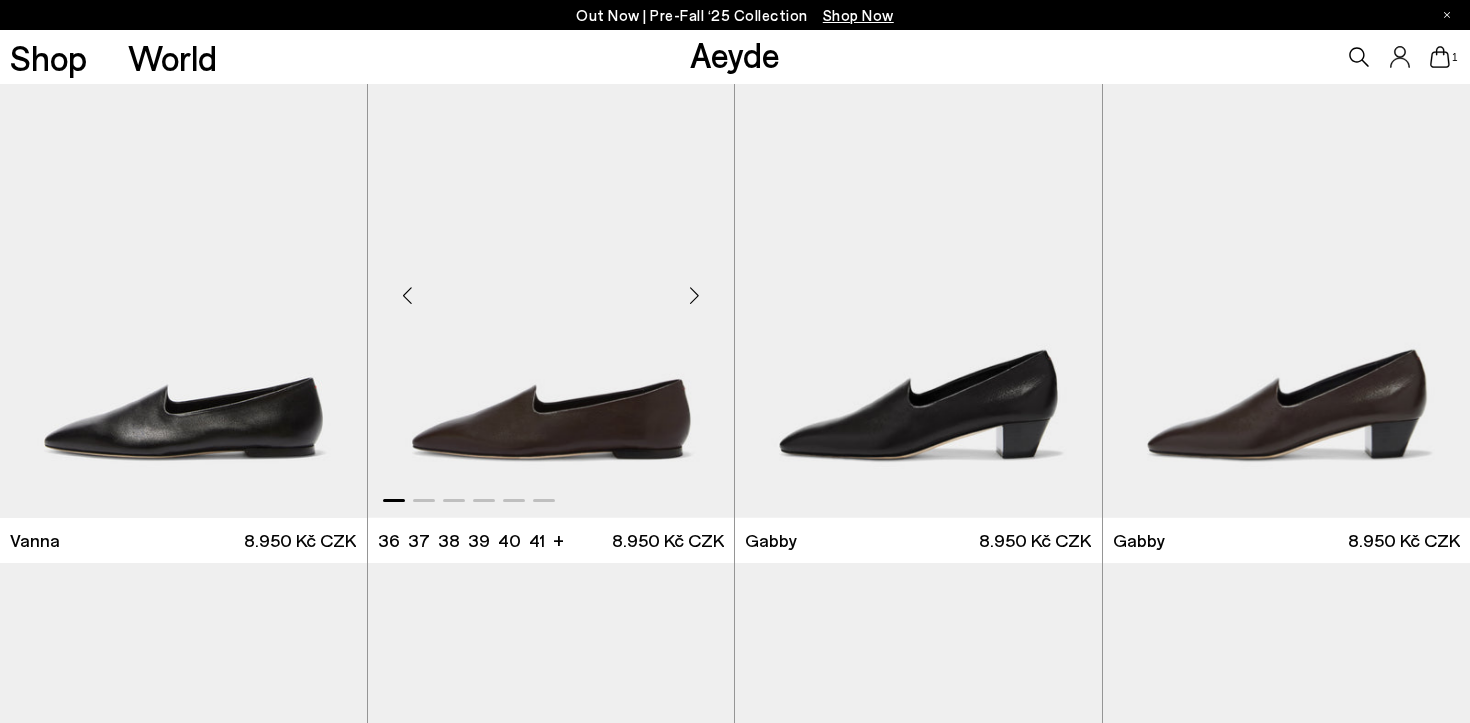 click at bounding box center [694, 295] 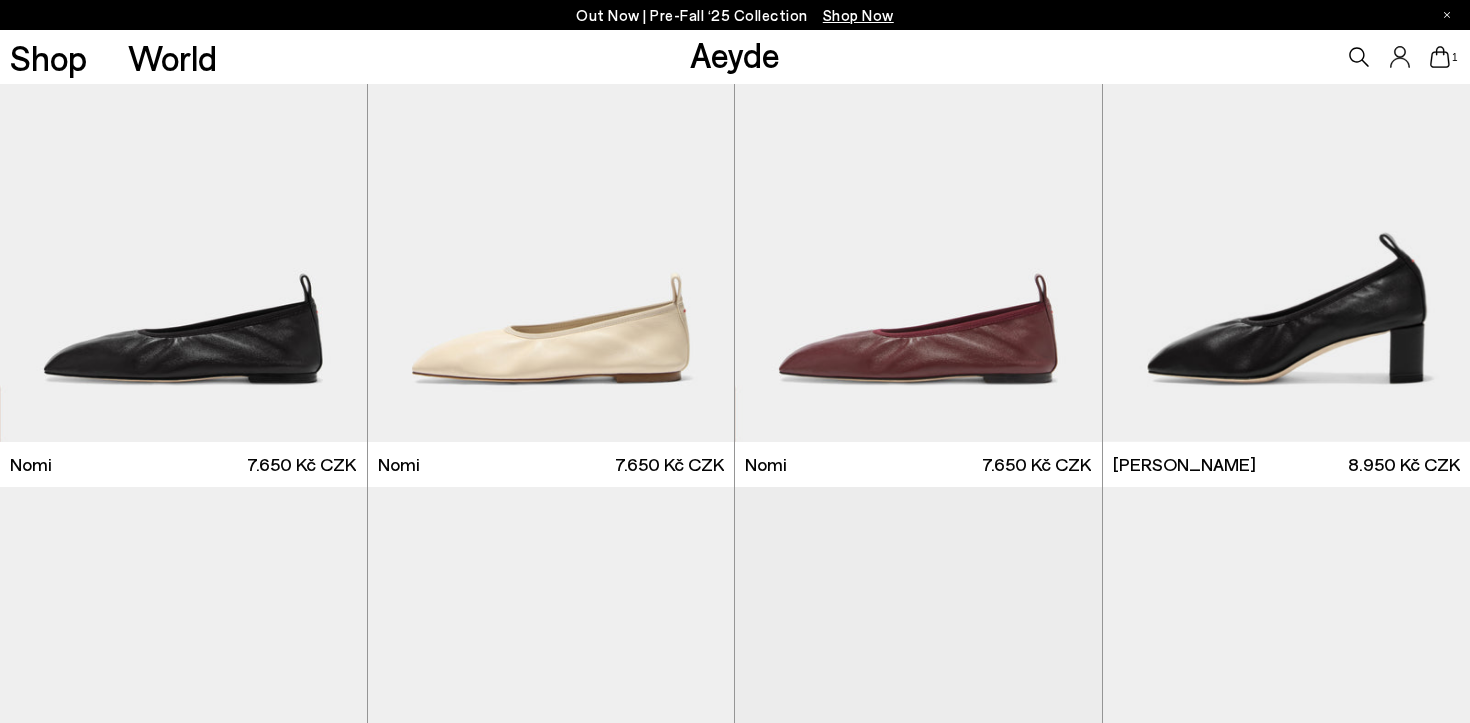 scroll, scrollTop: 1637, scrollLeft: 0, axis: vertical 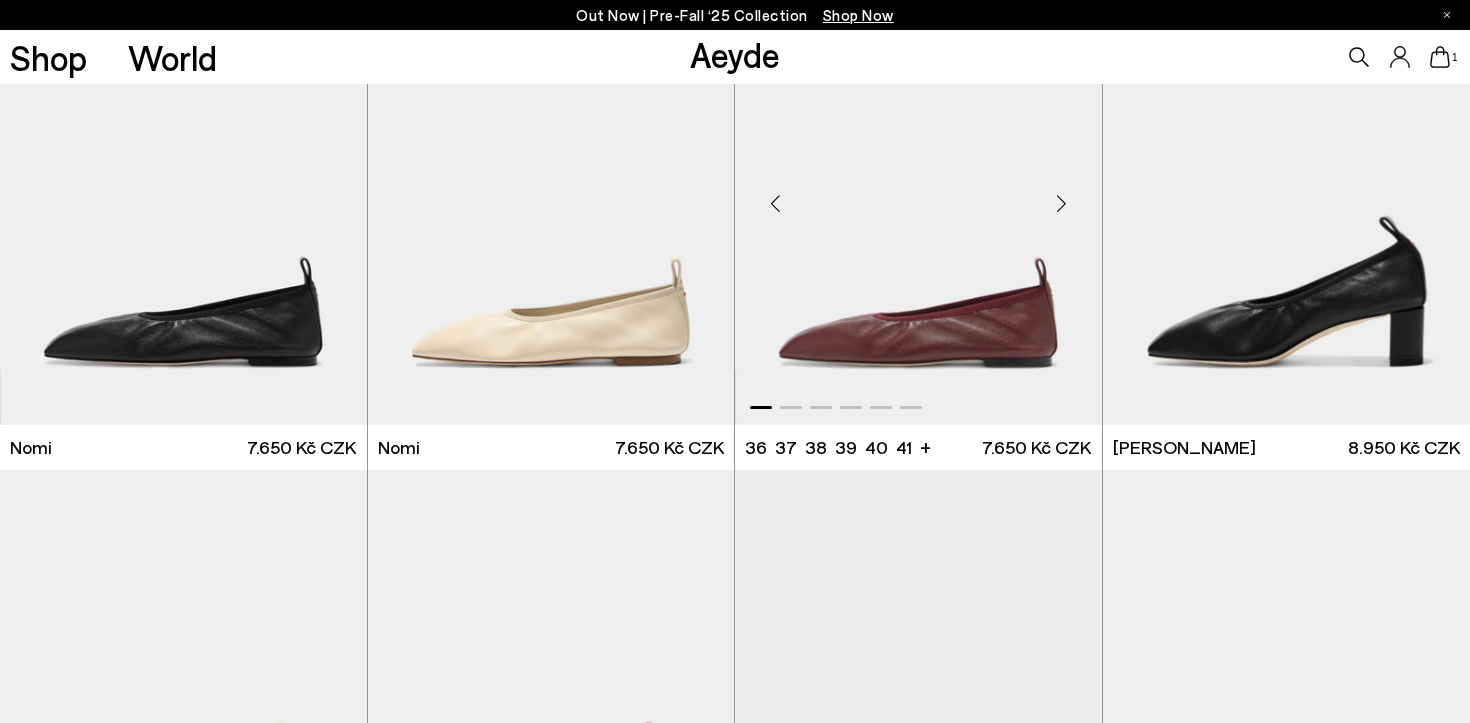 click at bounding box center [1062, 203] 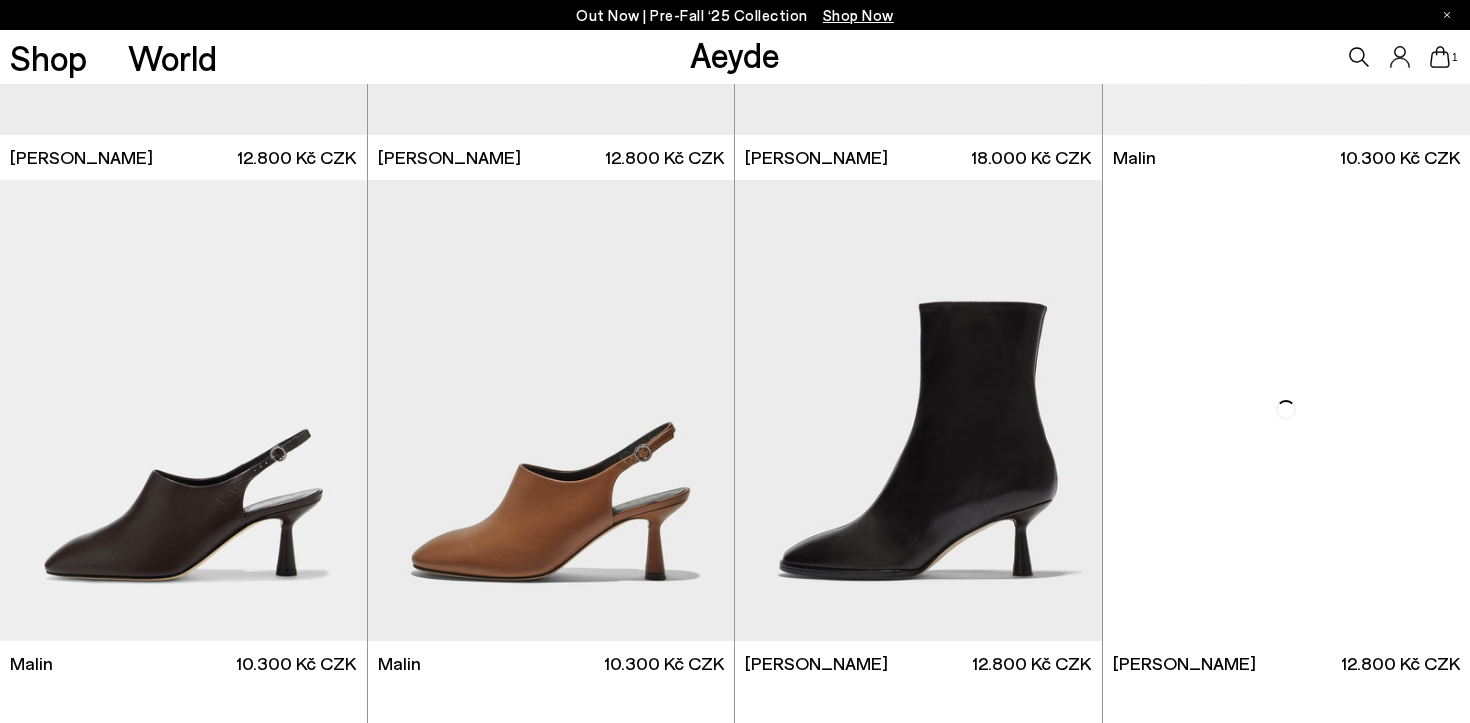 scroll, scrollTop: 3446, scrollLeft: 0, axis: vertical 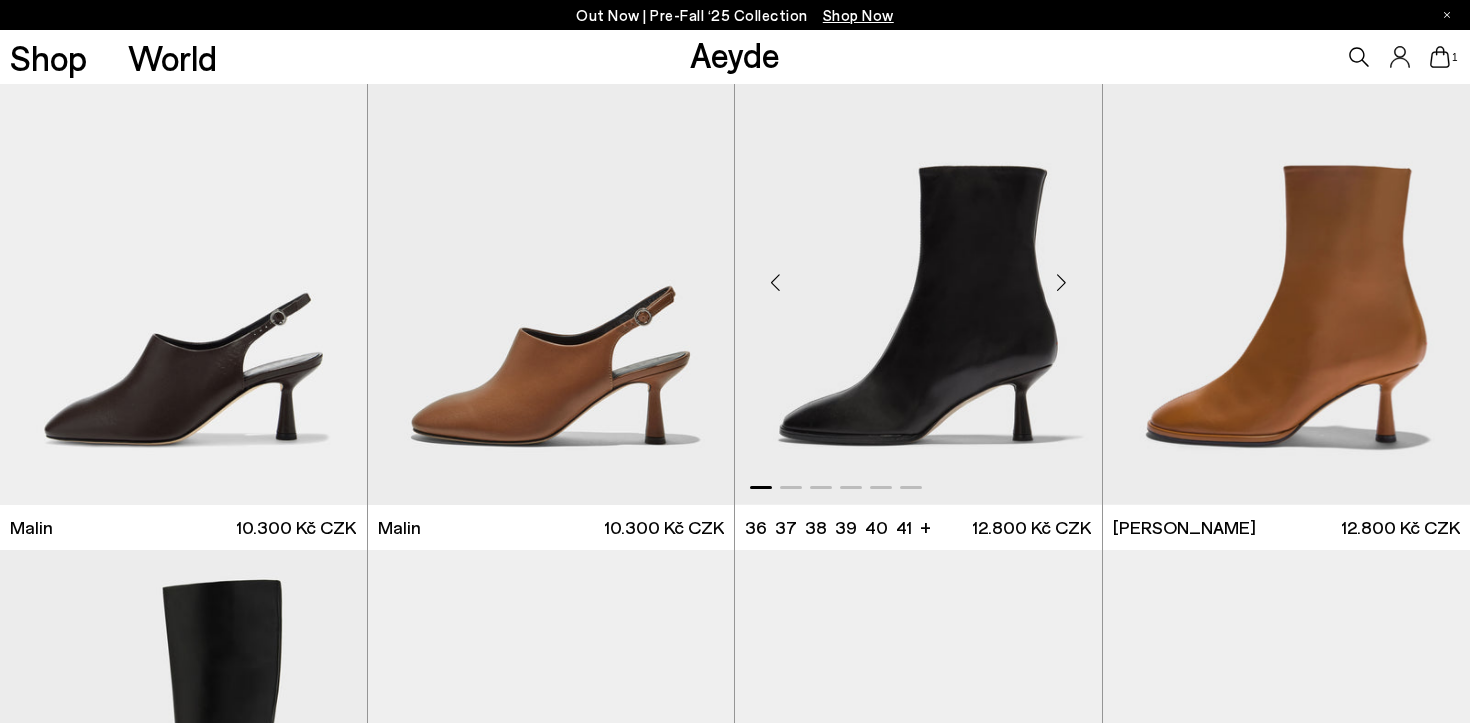 click at bounding box center (1062, 282) 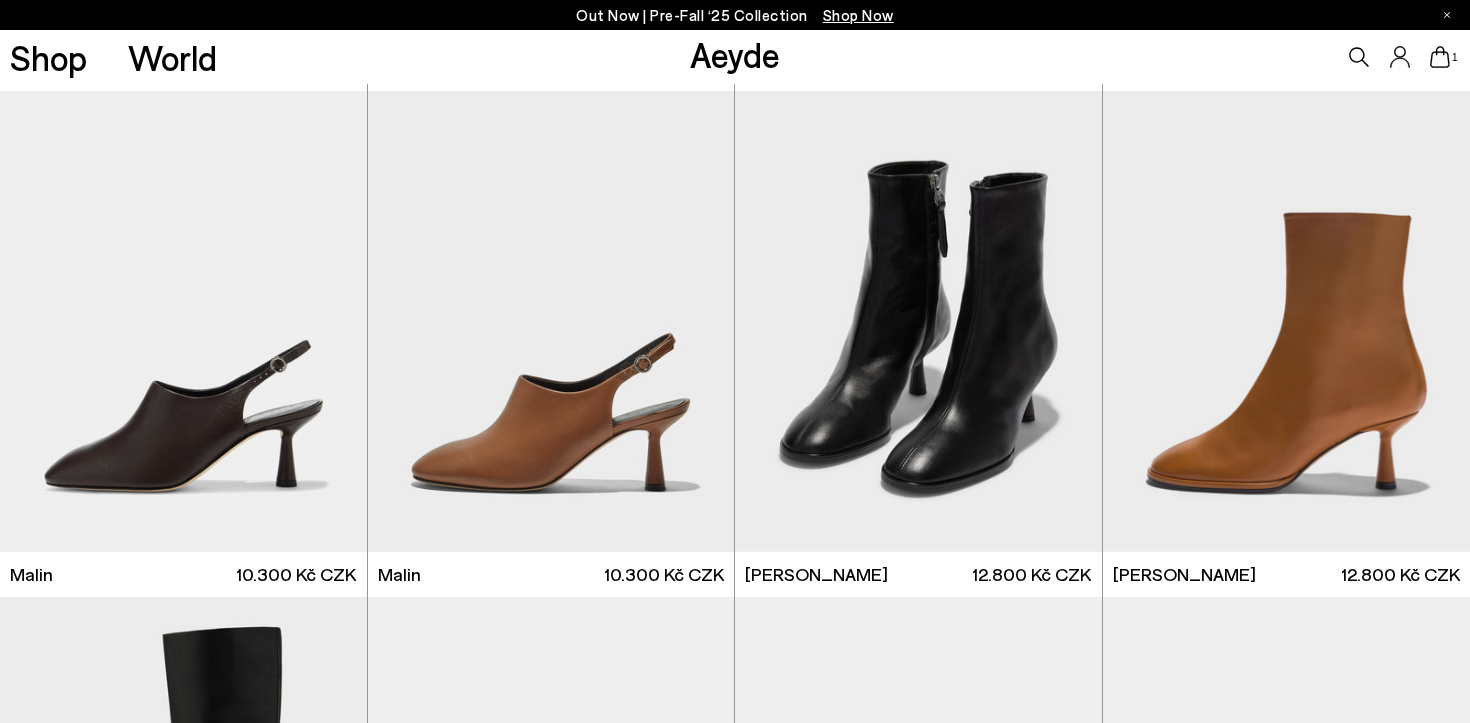 scroll, scrollTop: 3533, scrollLeft: 0, axis: vertical 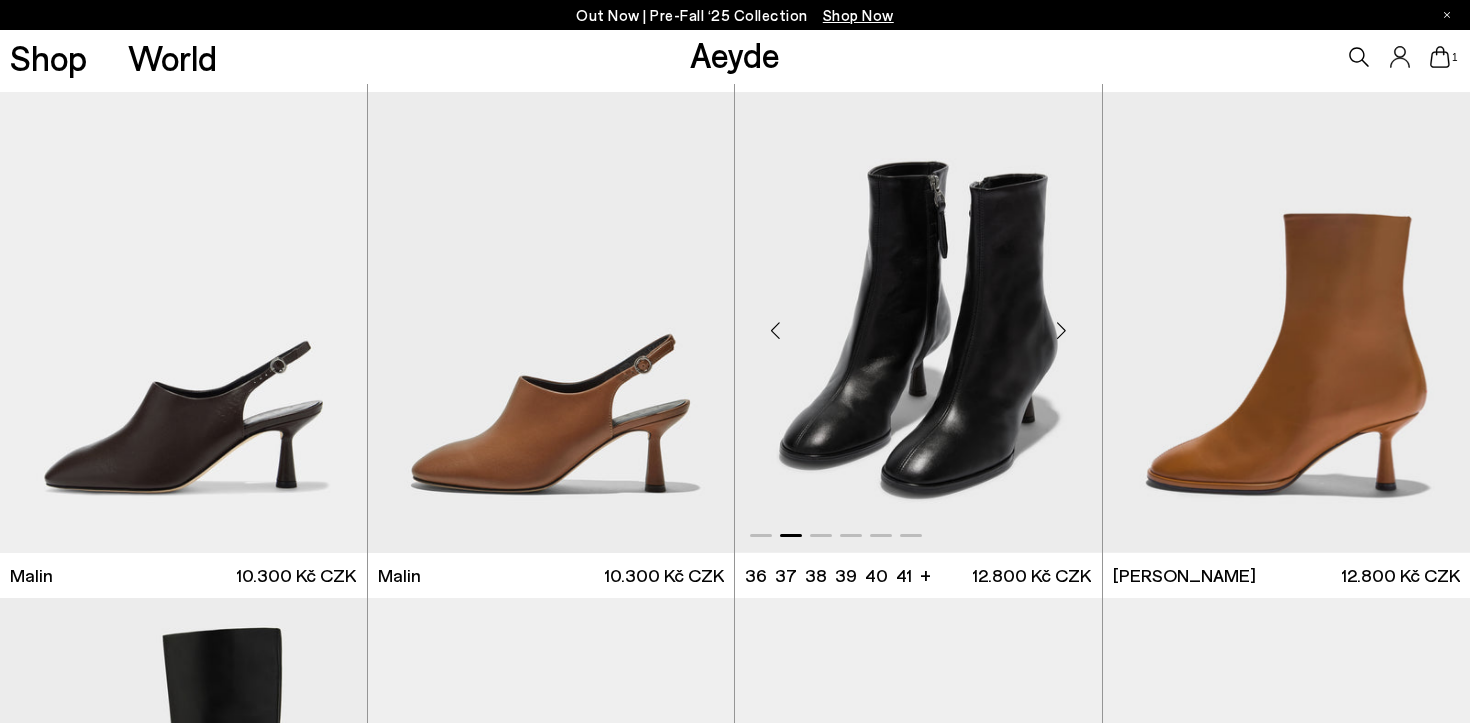 click at bounding box center (1062, 330) 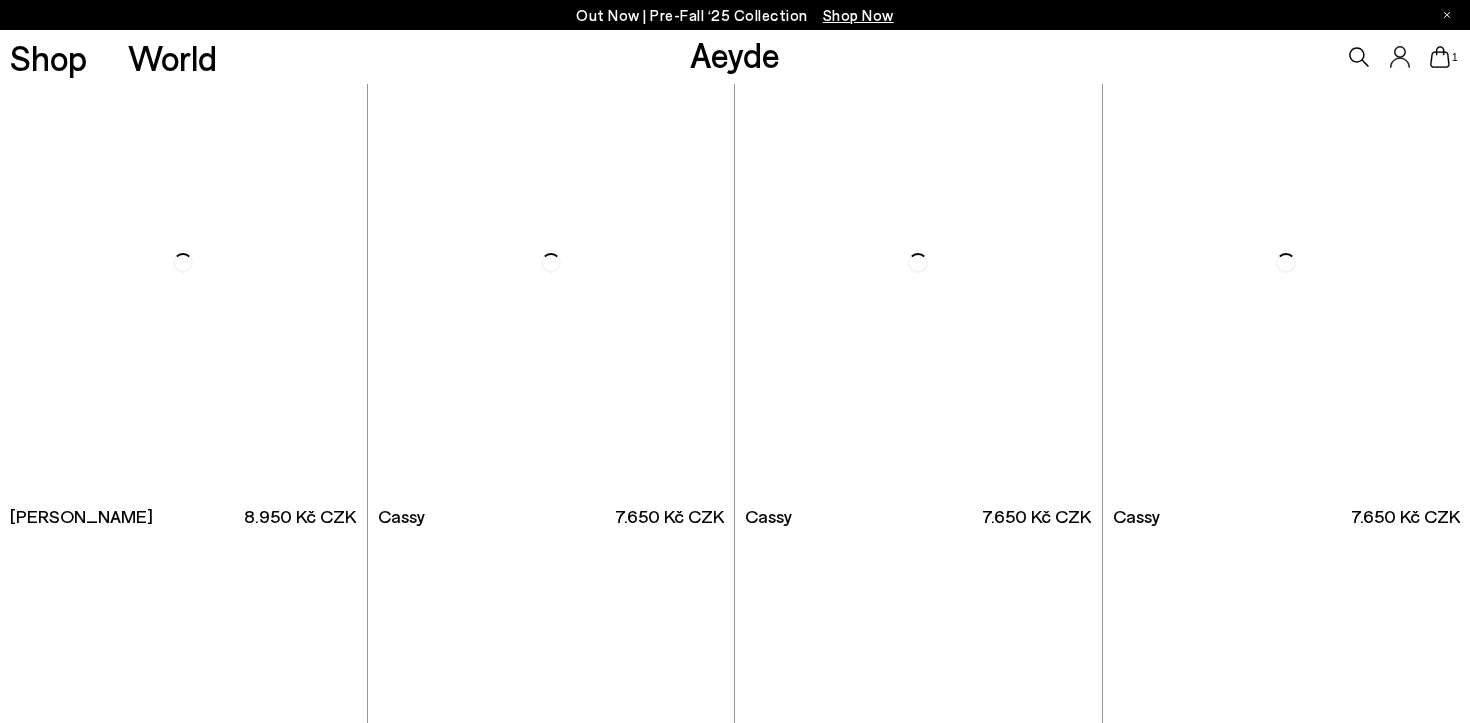 scroll, scrollTop: 6103, scrollLeft: 0, axis: vertical 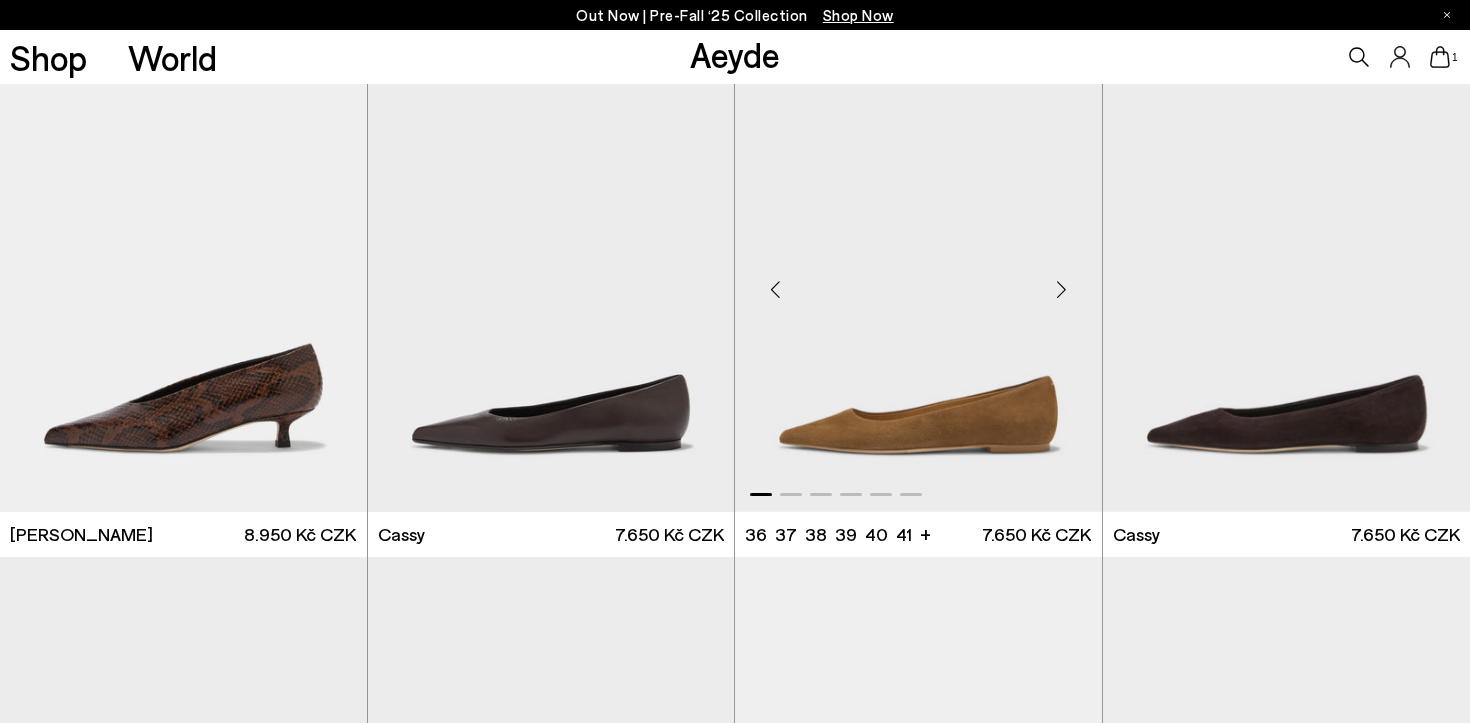 click at bounding box center [1062, 289] 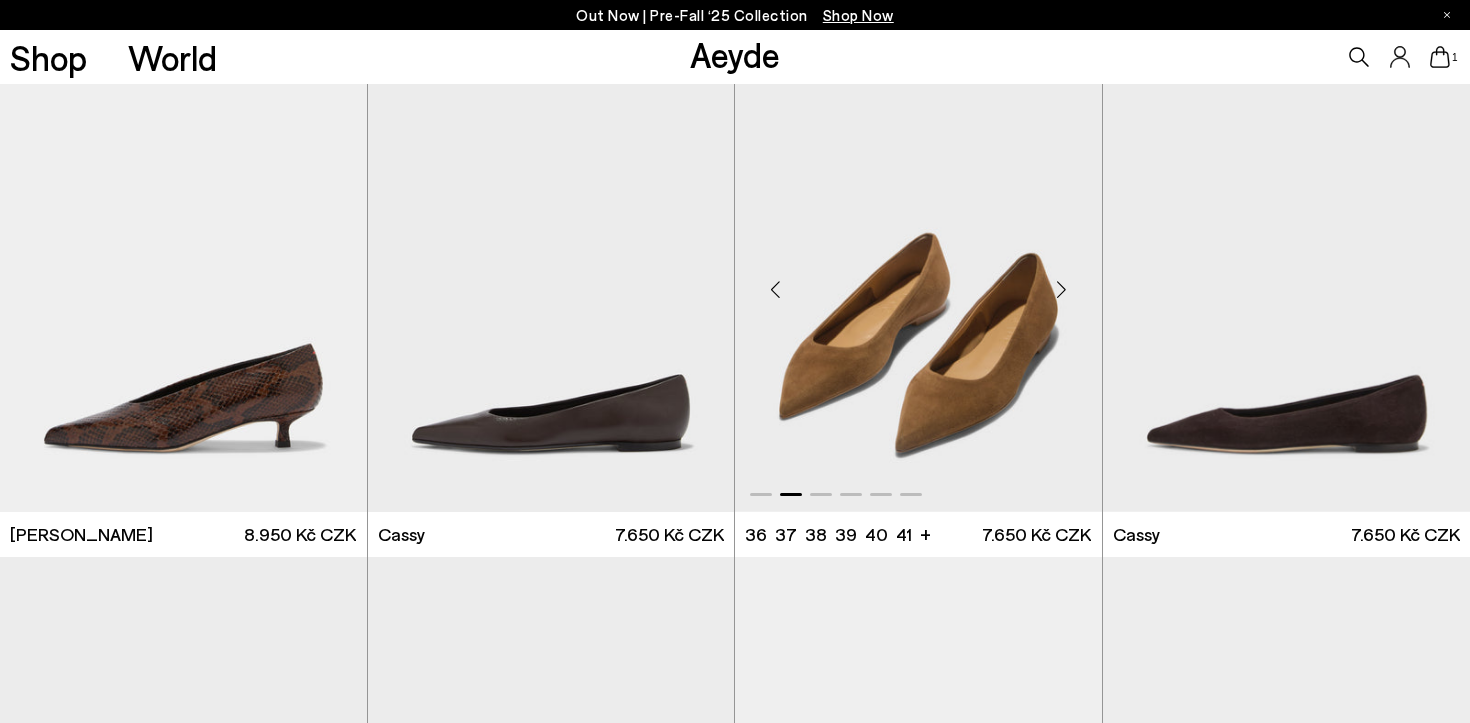 click at bounding box center (1062, 289) 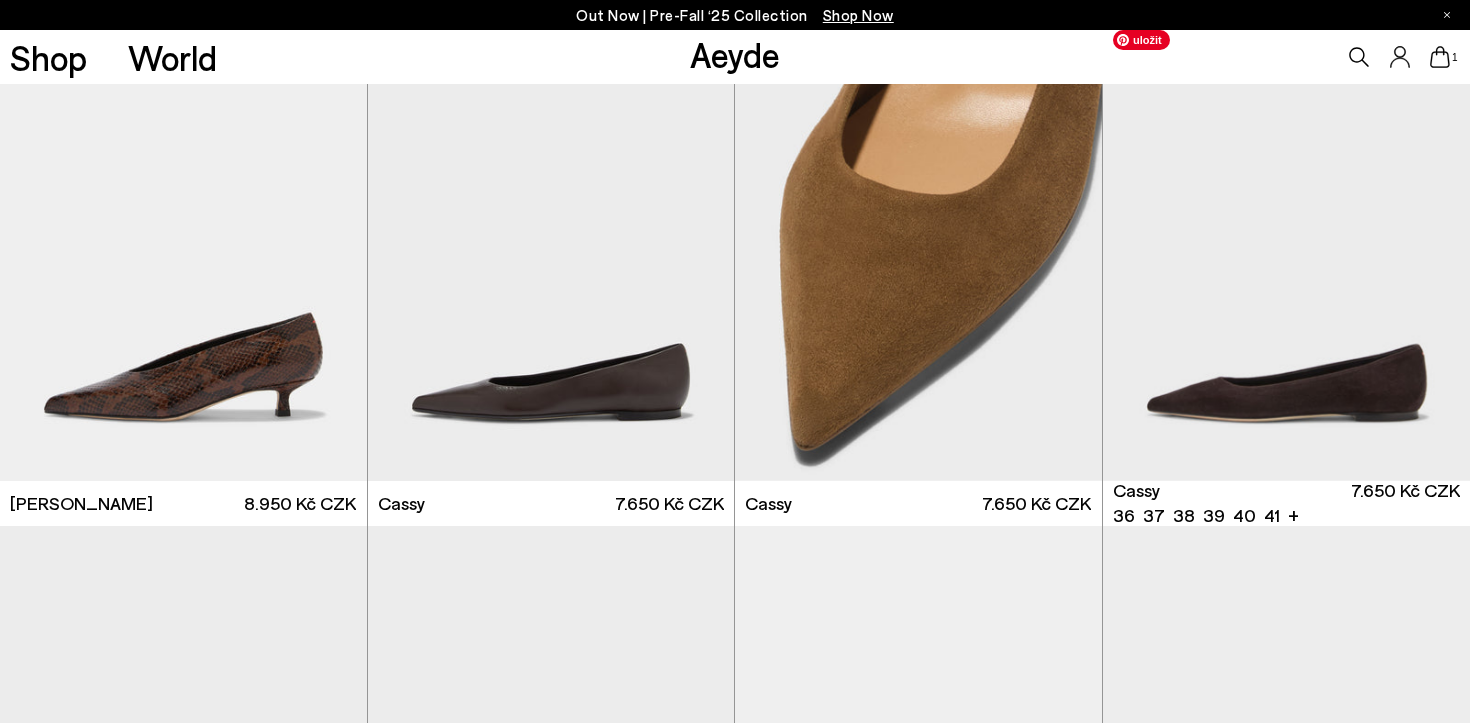 scroll, scrollTop: 6133, scrollLeft: 0, axis: vertical 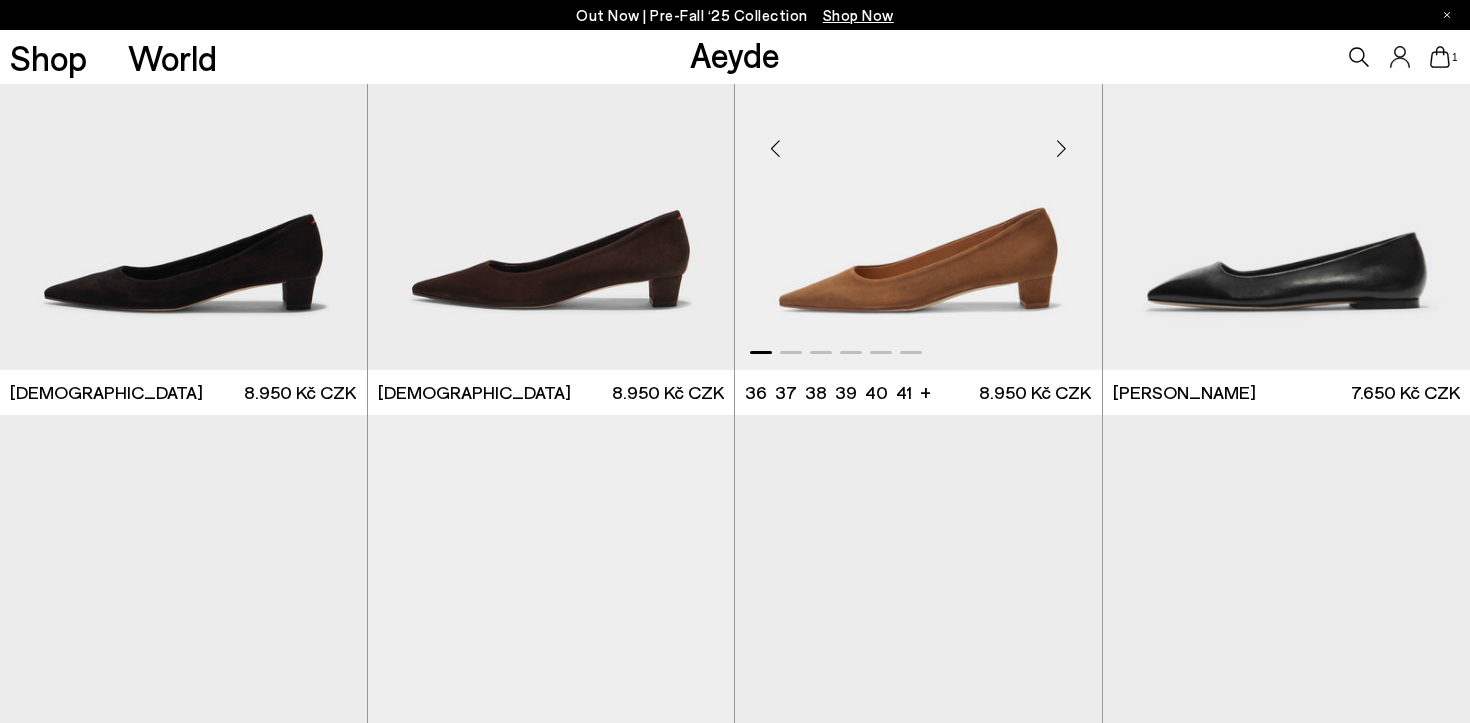click at bounding box center [1062, 148] 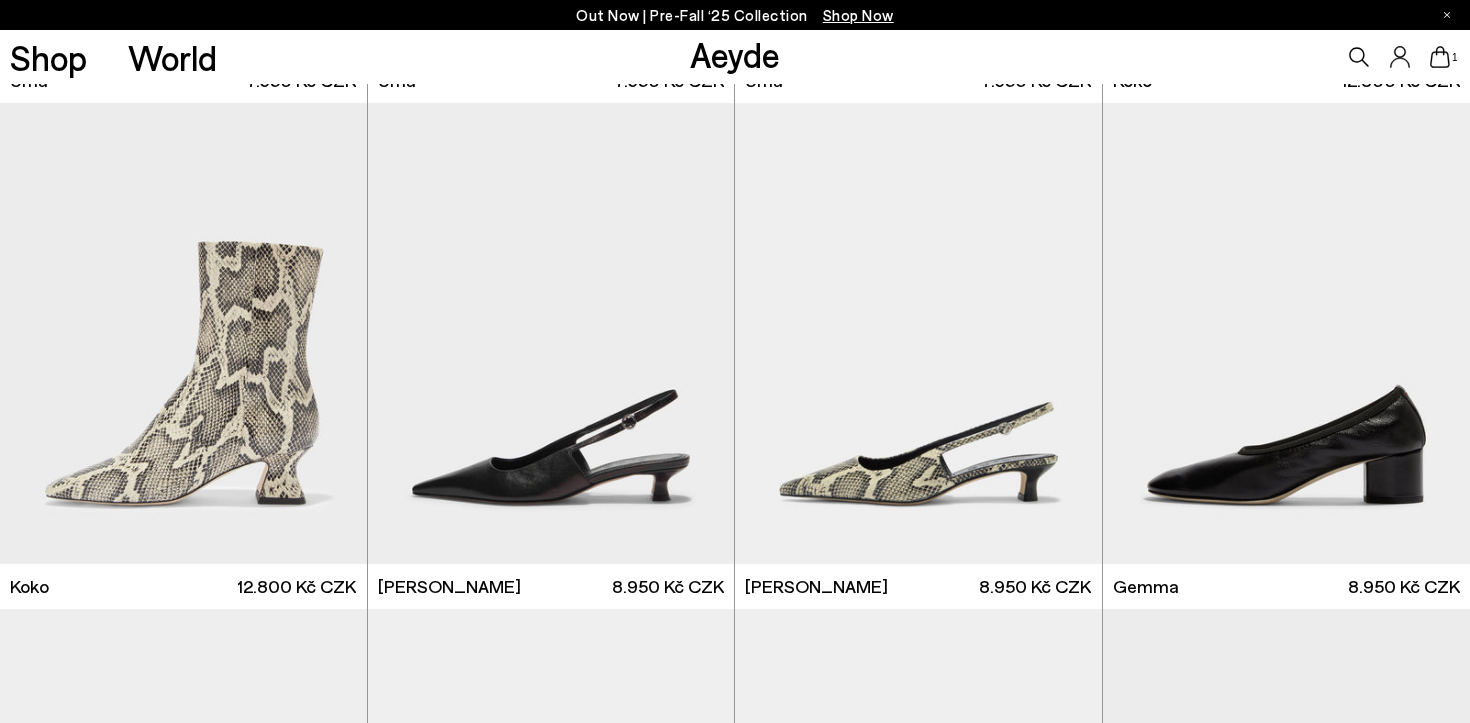 scroll, scrollTop: 8071, scrollLeft: 0, axis: vertical 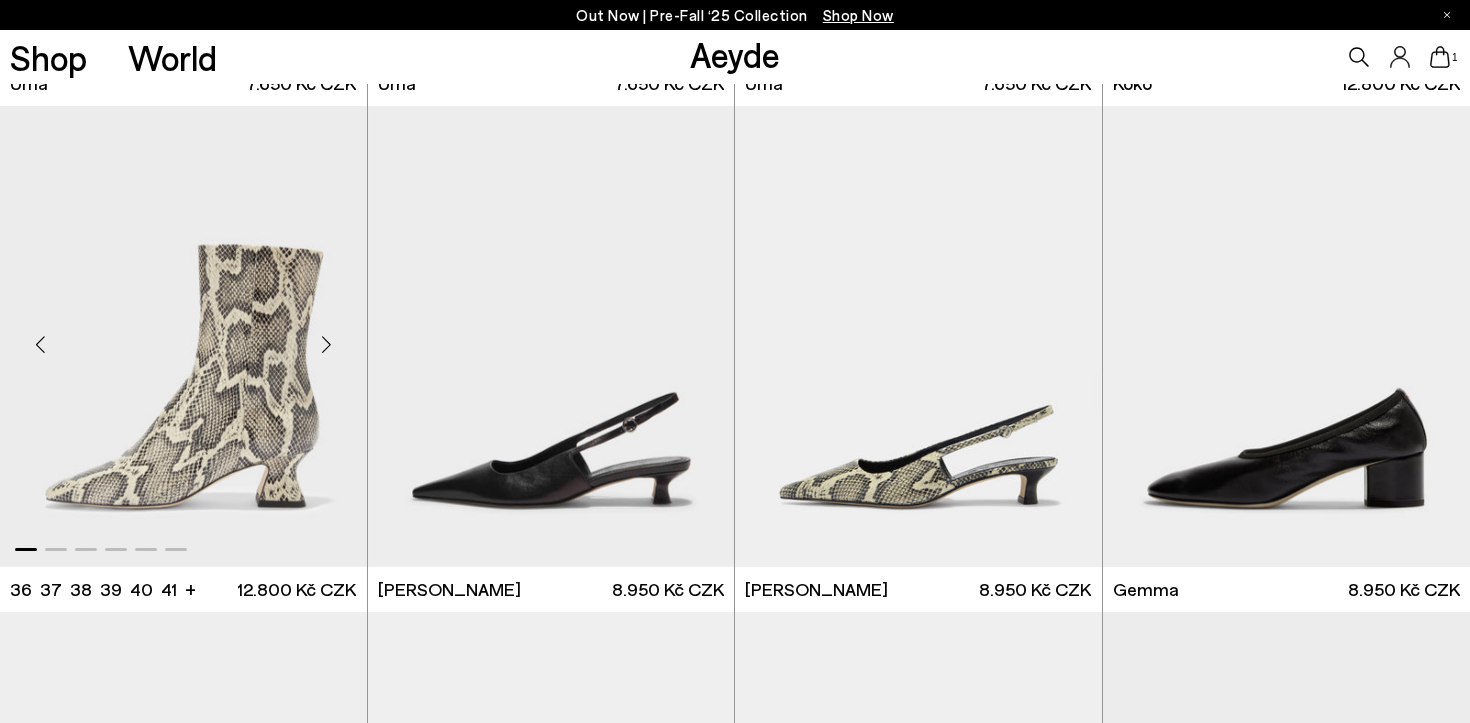 click at bounding box center (327, 344) 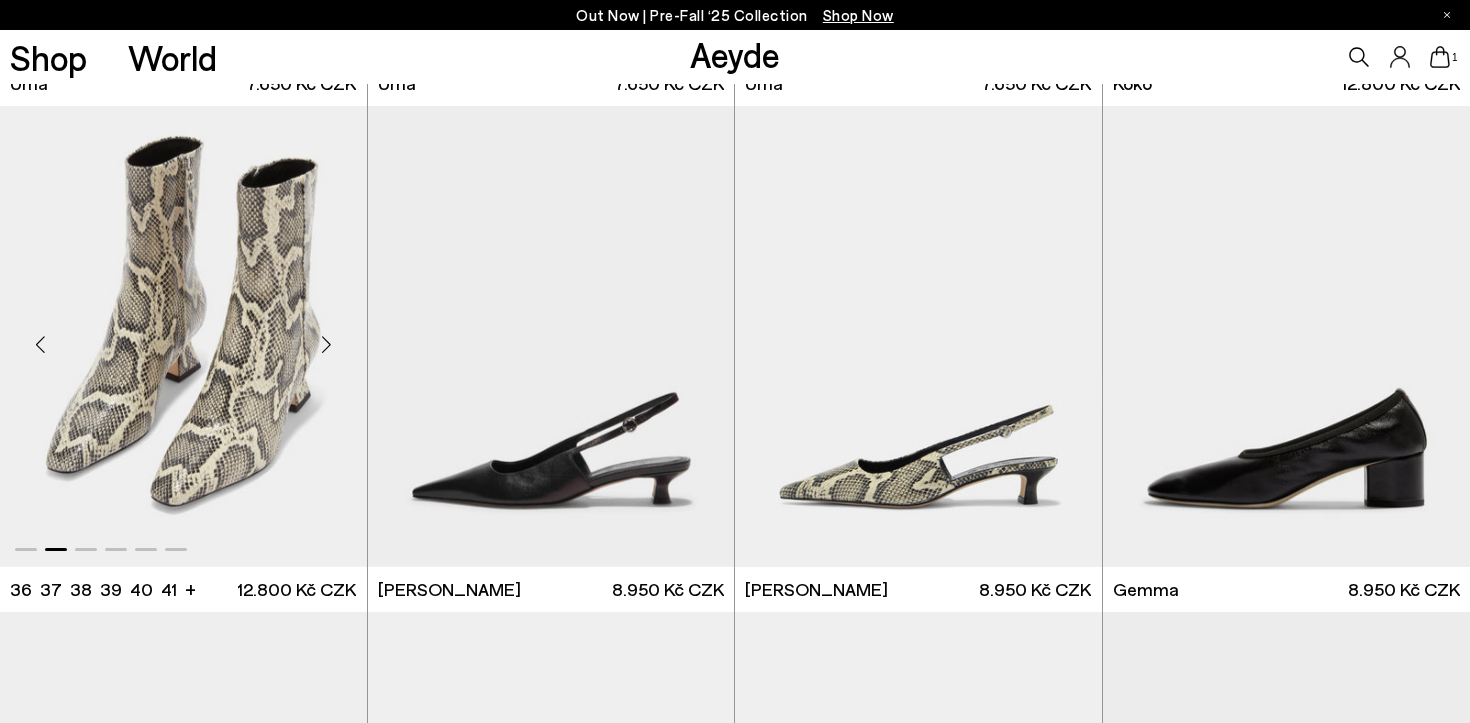 click at bounding box center [327, 344] 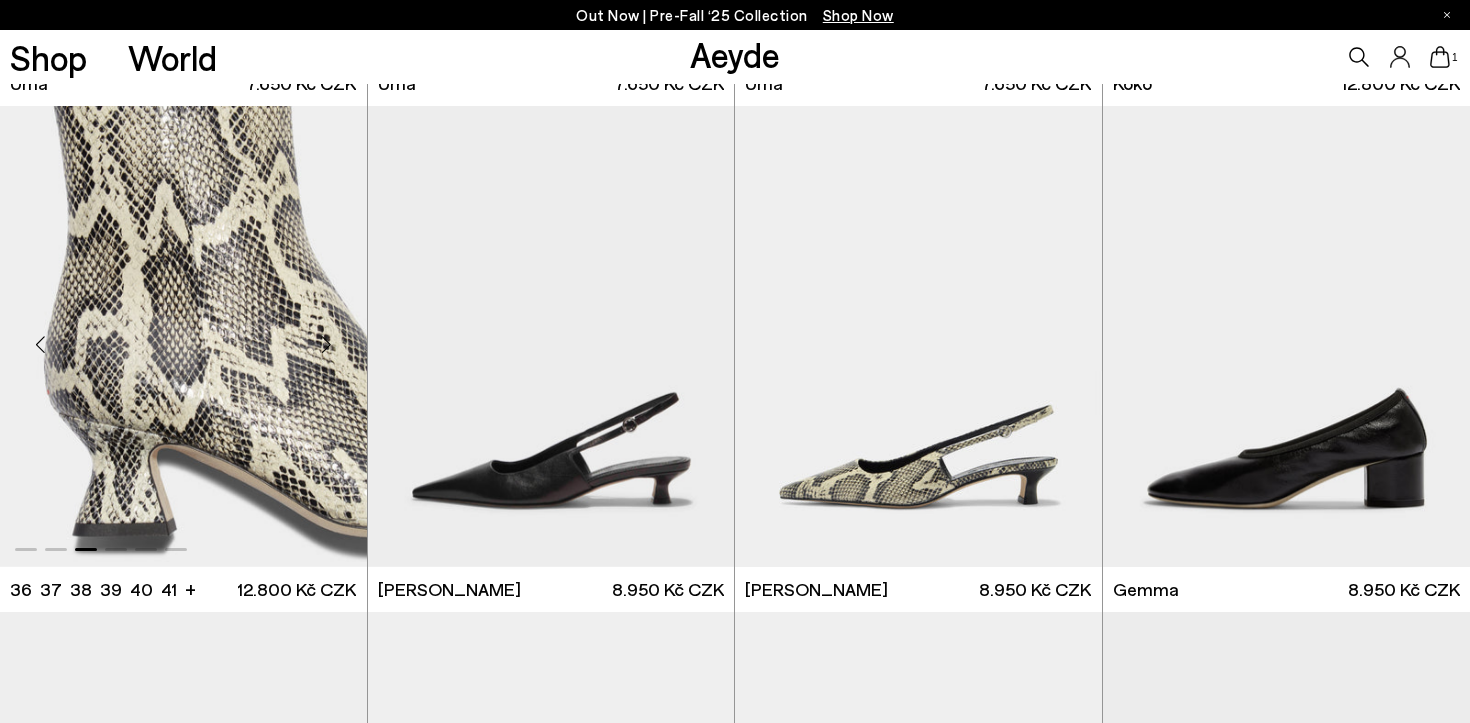 click at bounding box center [327, 344] 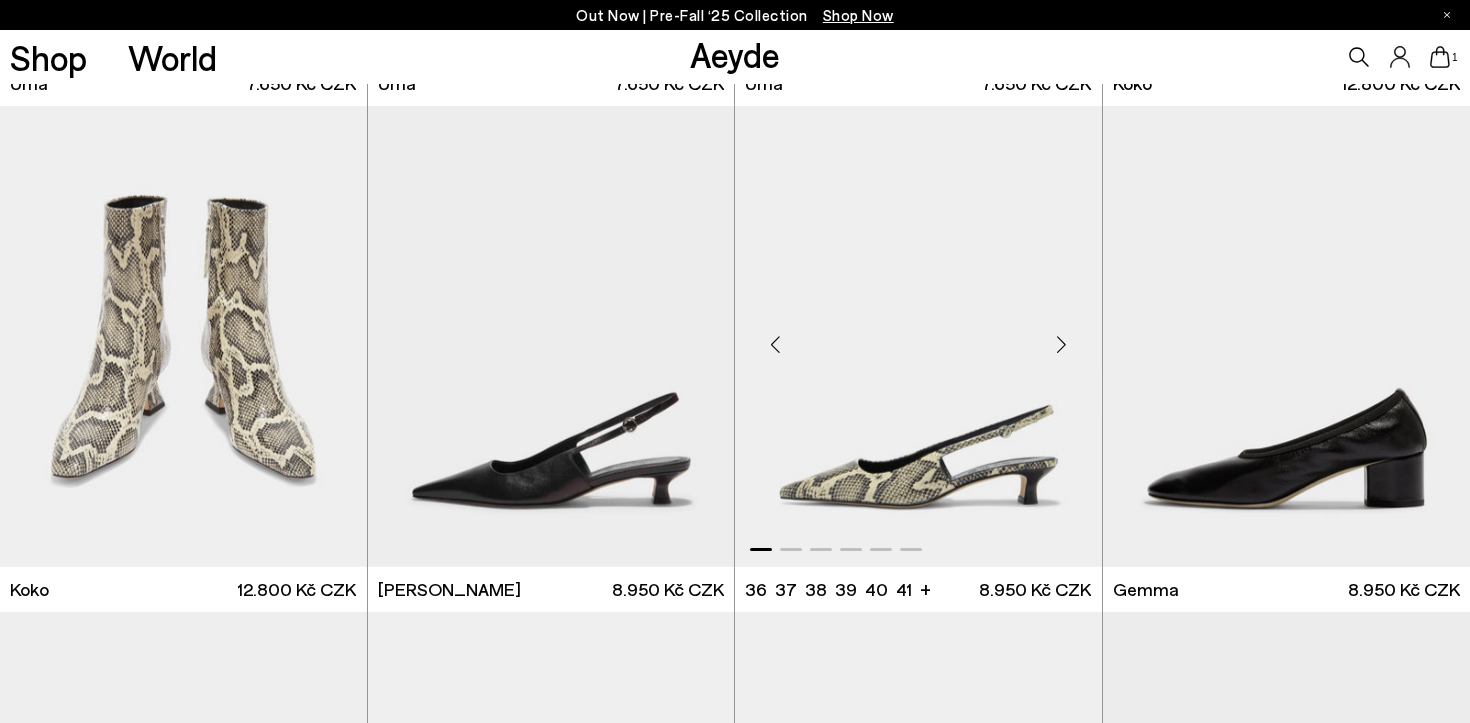 click at bounding box center [1062, 344] 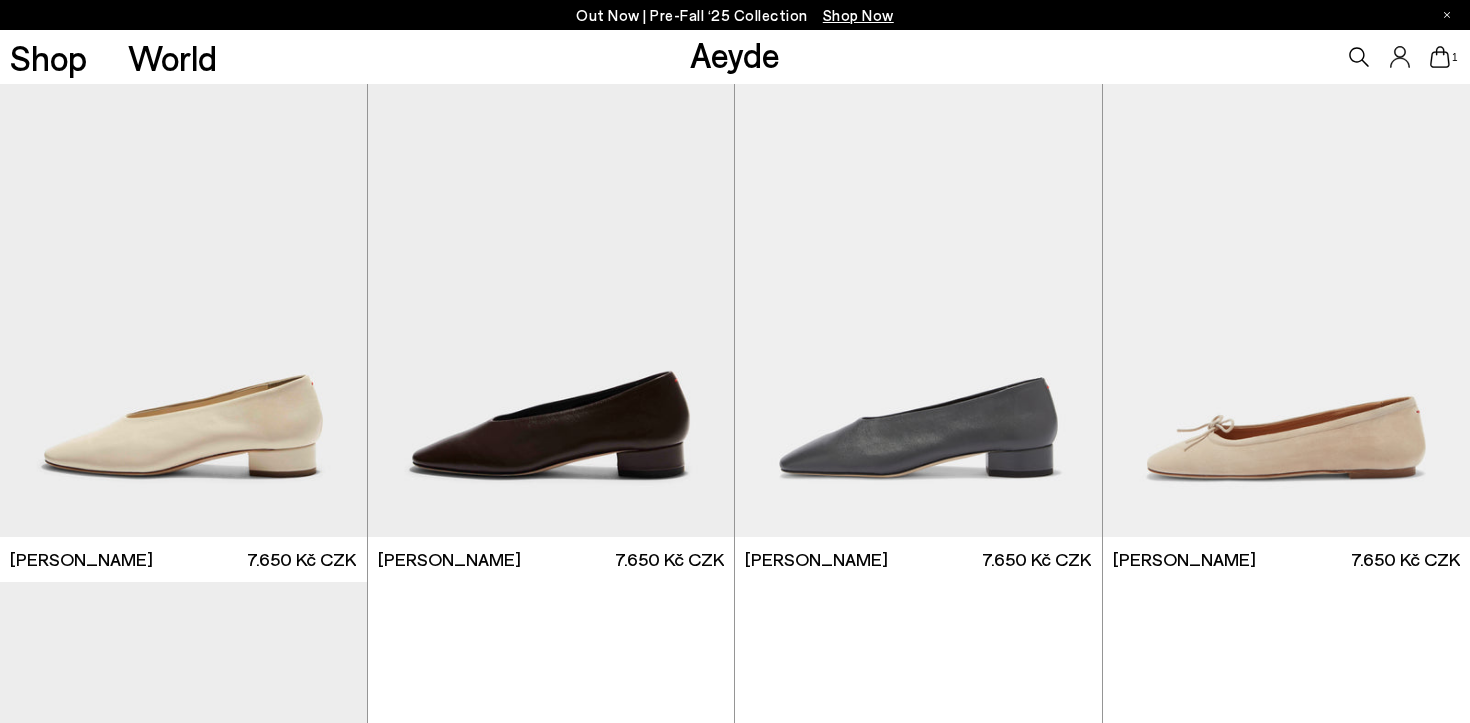 scroll, scrollTop: 9731, scrollLeft: 0, axis: vertical 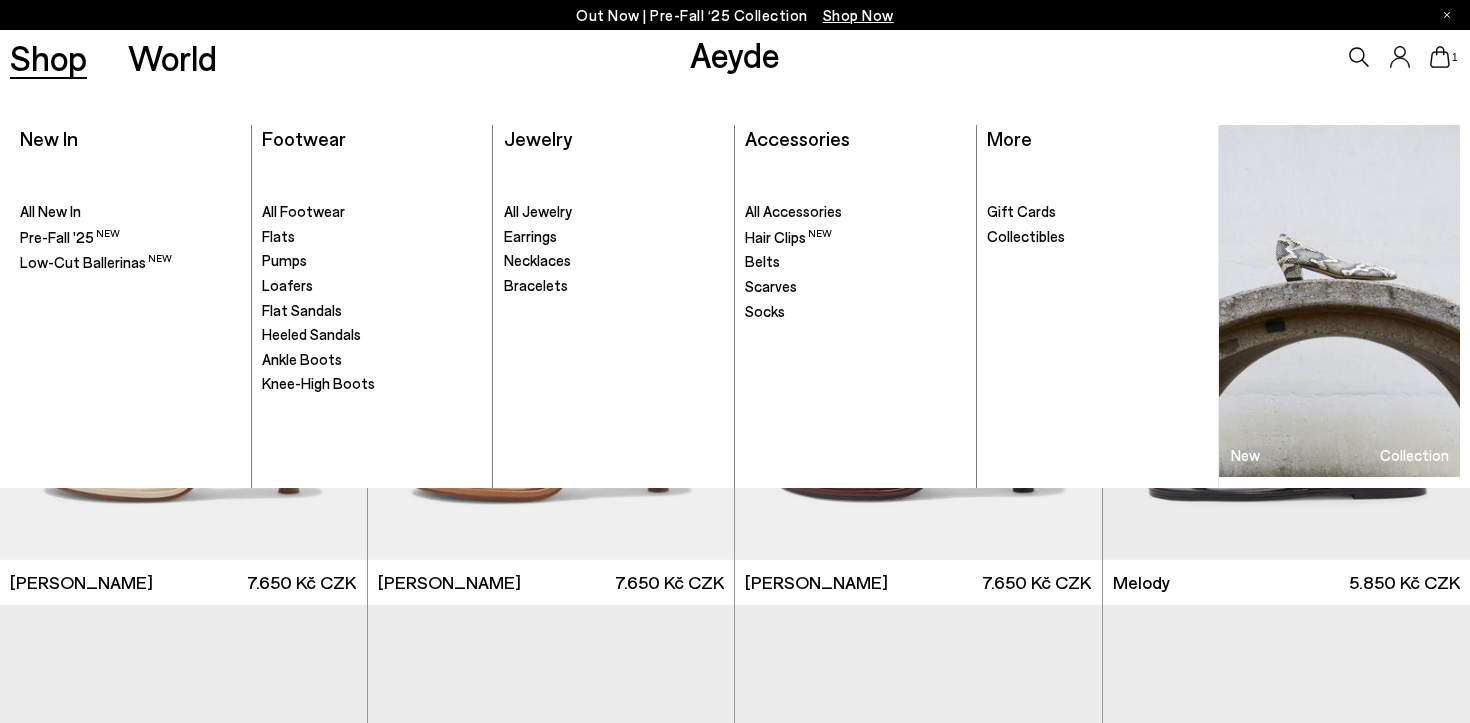 click on ".
All Footwear
Flats" at bounding box center (372, 323) 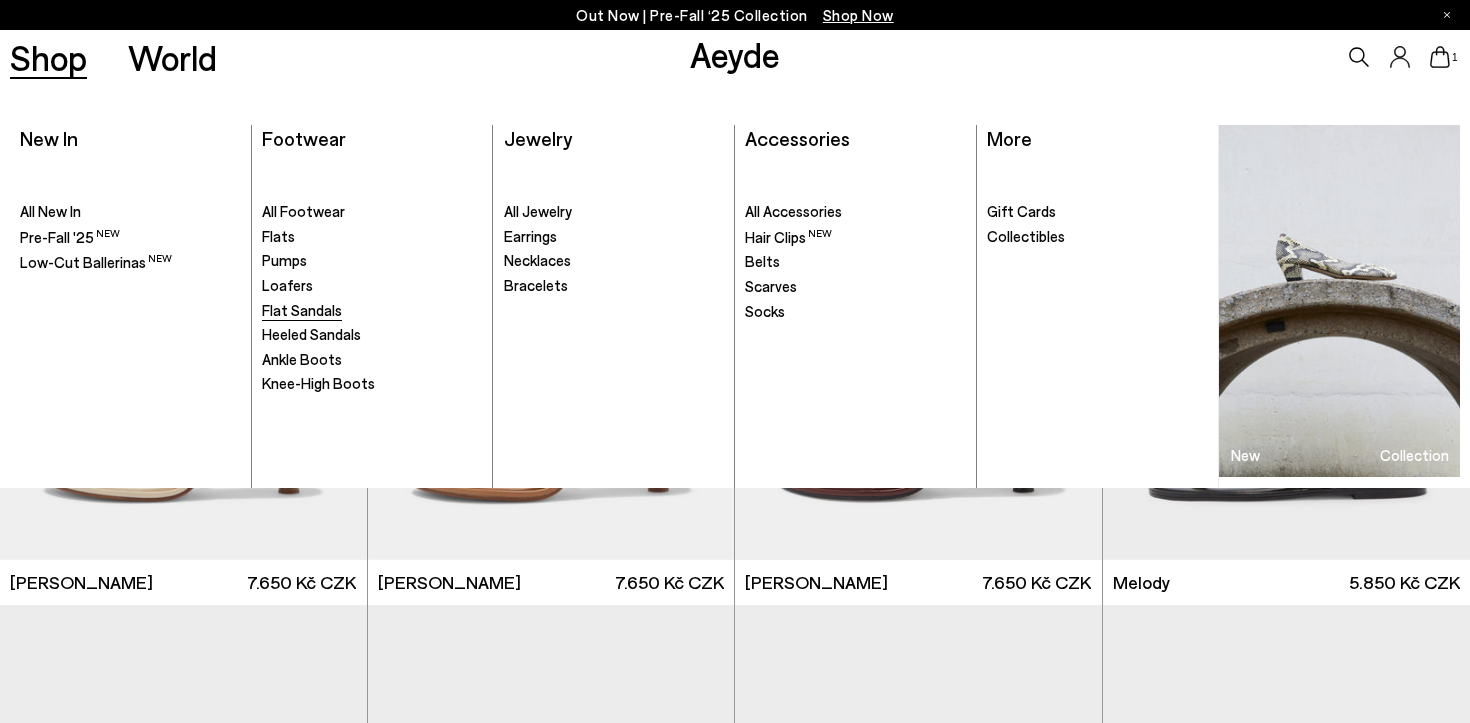 click on "Flat Sandals" at bounding box center (302, 310) 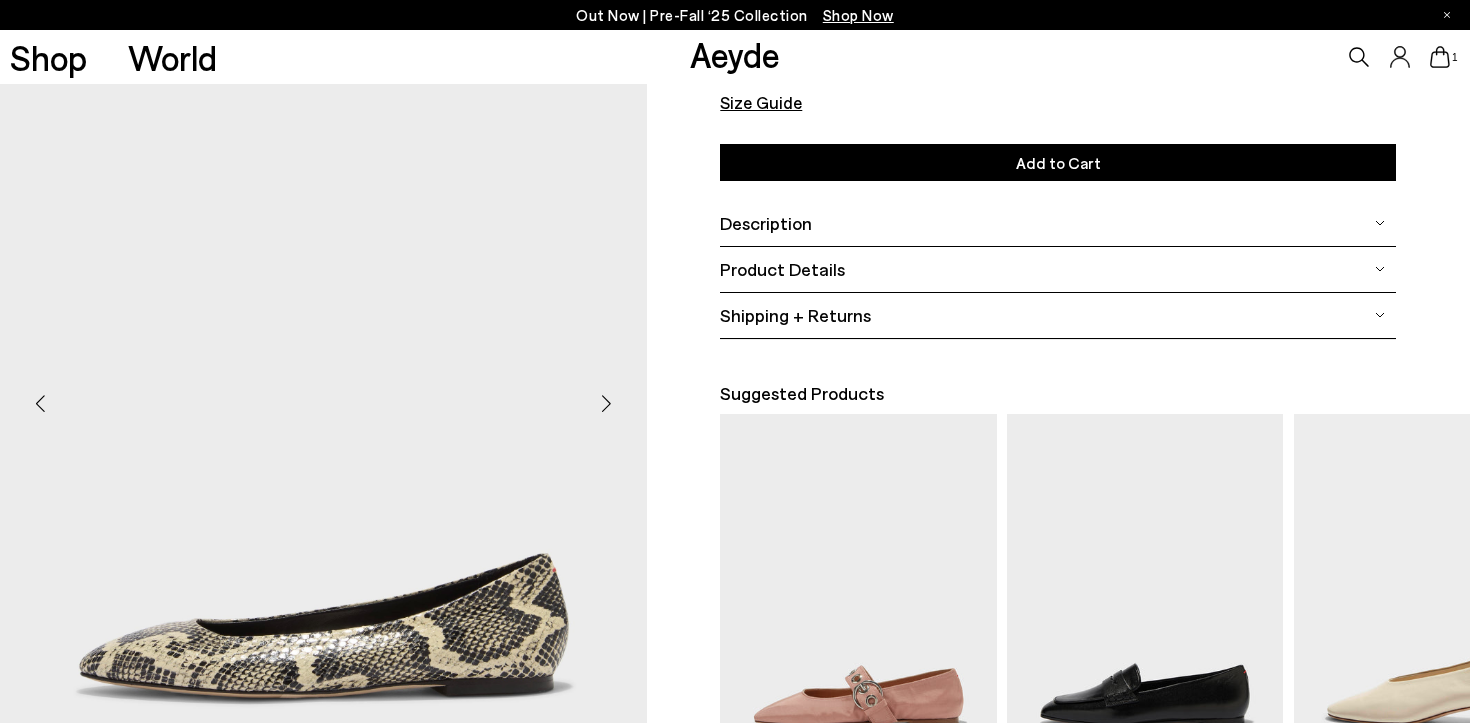 scroll, scrollTop: 365, scrollLeft: 0, axis: vertical 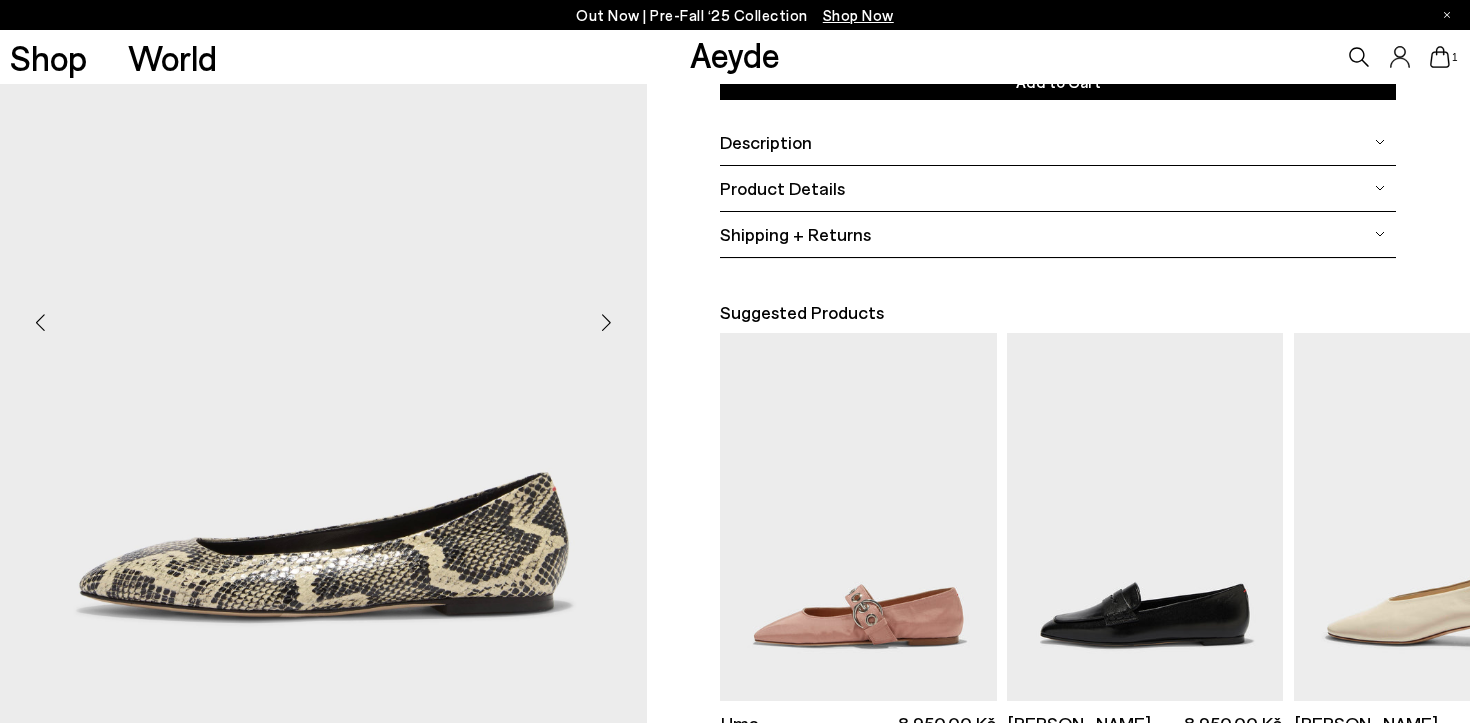 click at bounding box center (607, 323) 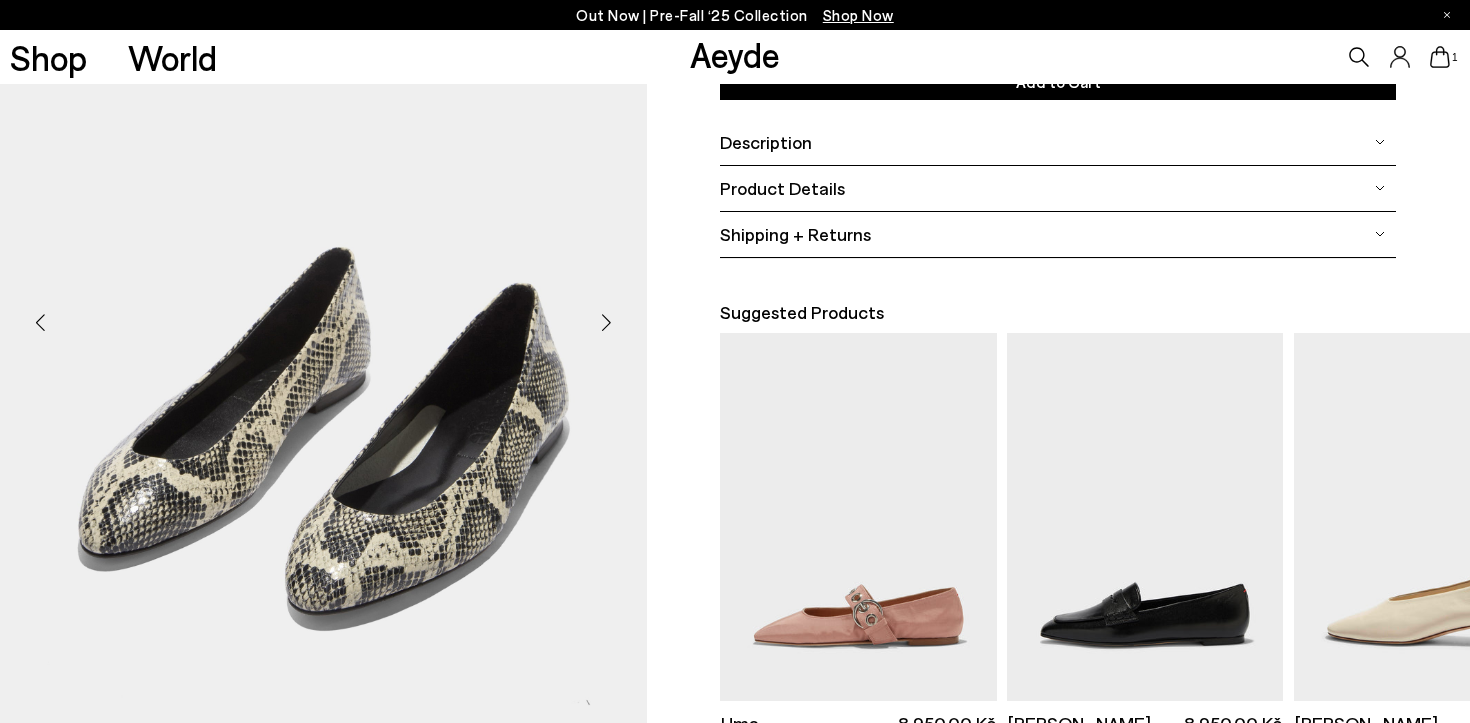 click at bounding box center (607, 323) 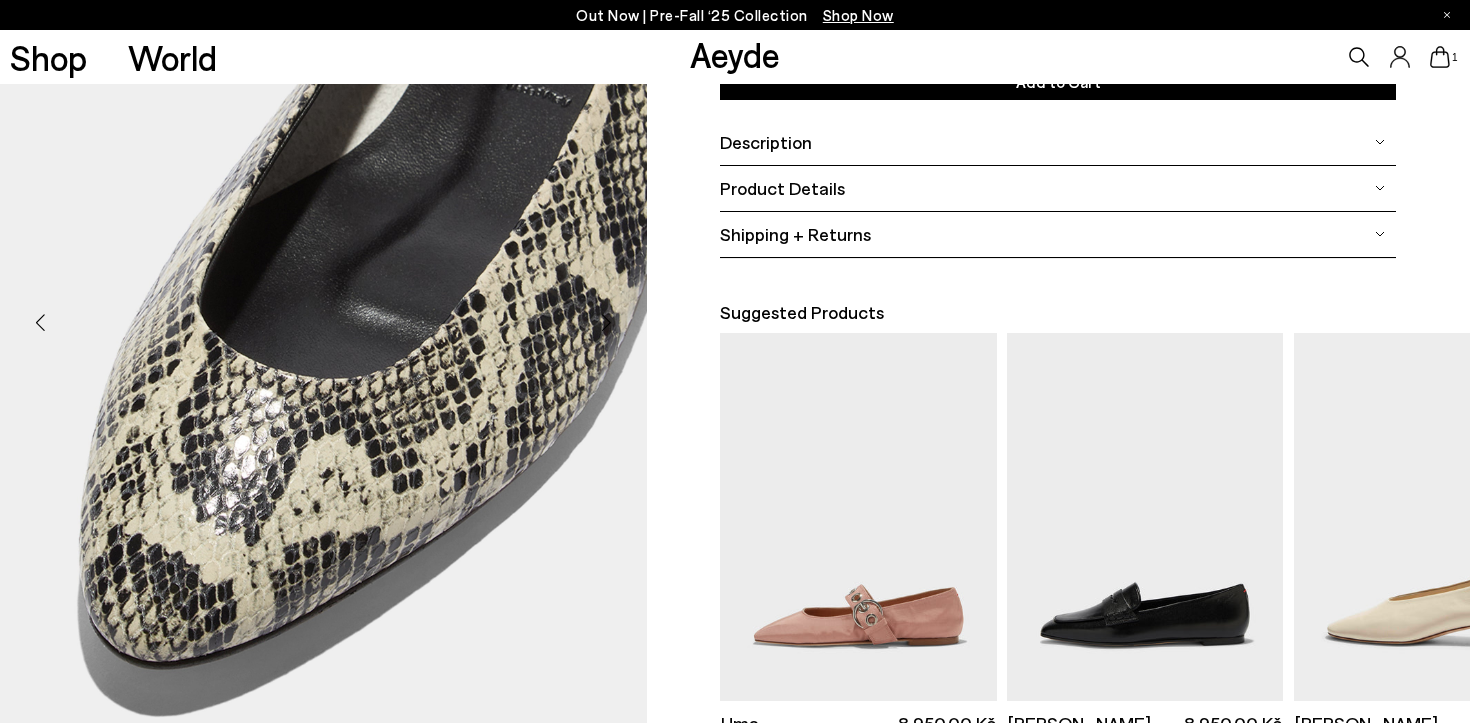 click at bounding box center (607, 323) 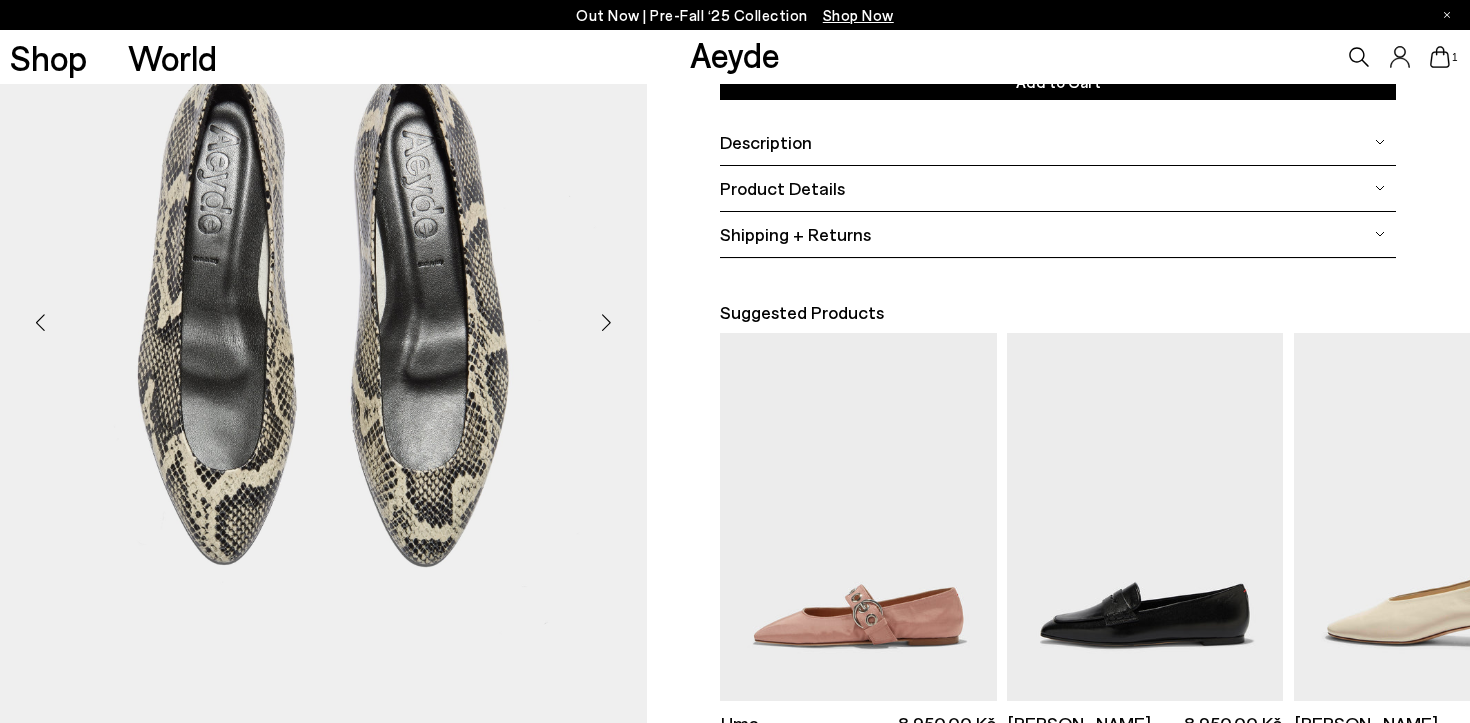 click at bounding box center (607, 323) 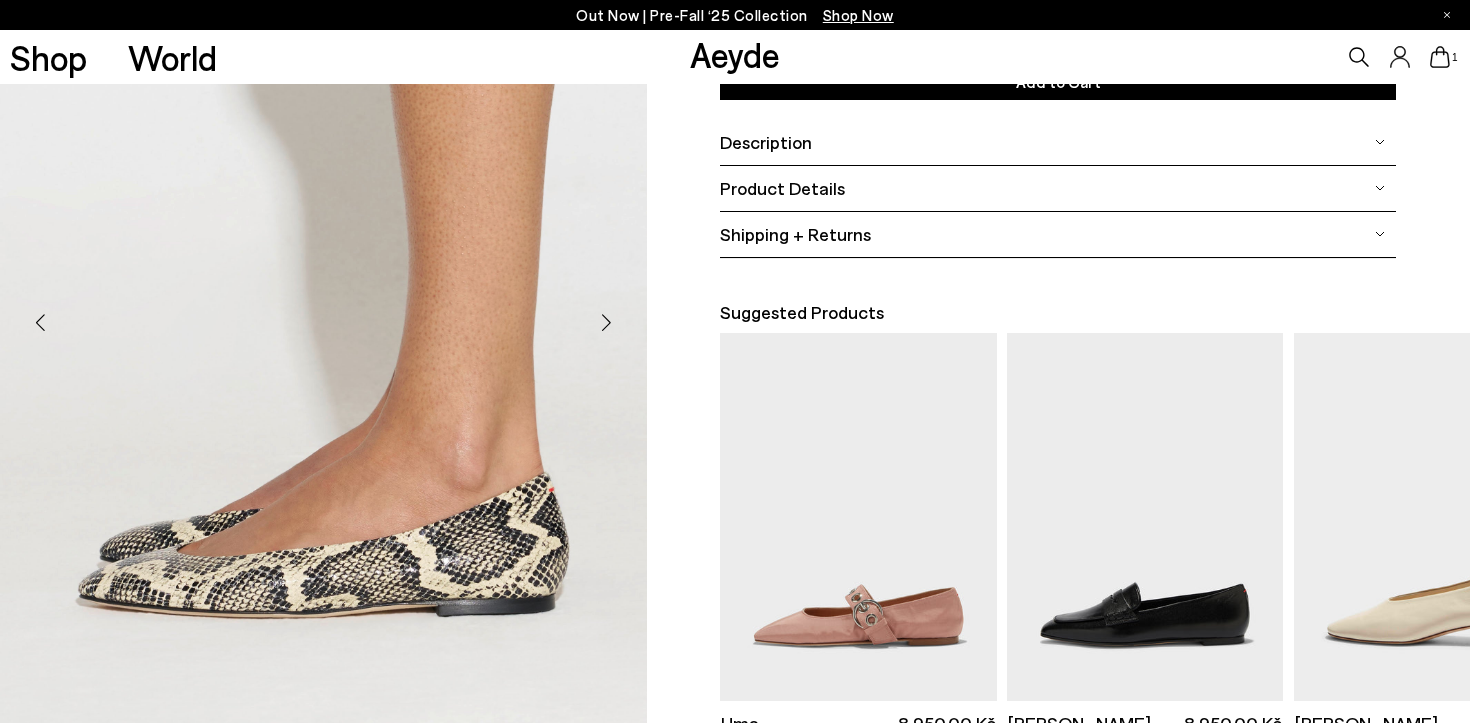 click at bounding box center [607, 323] 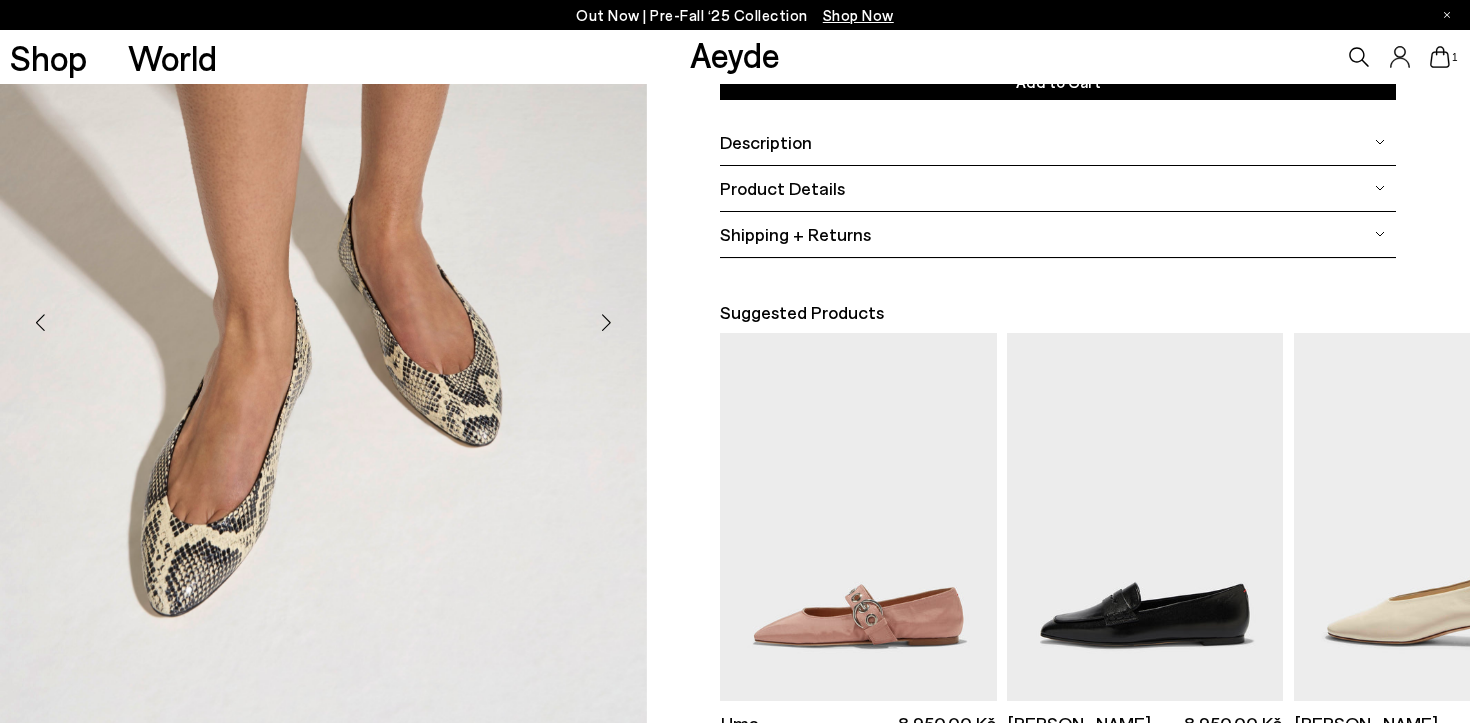 click at bounding box center (607, 323) 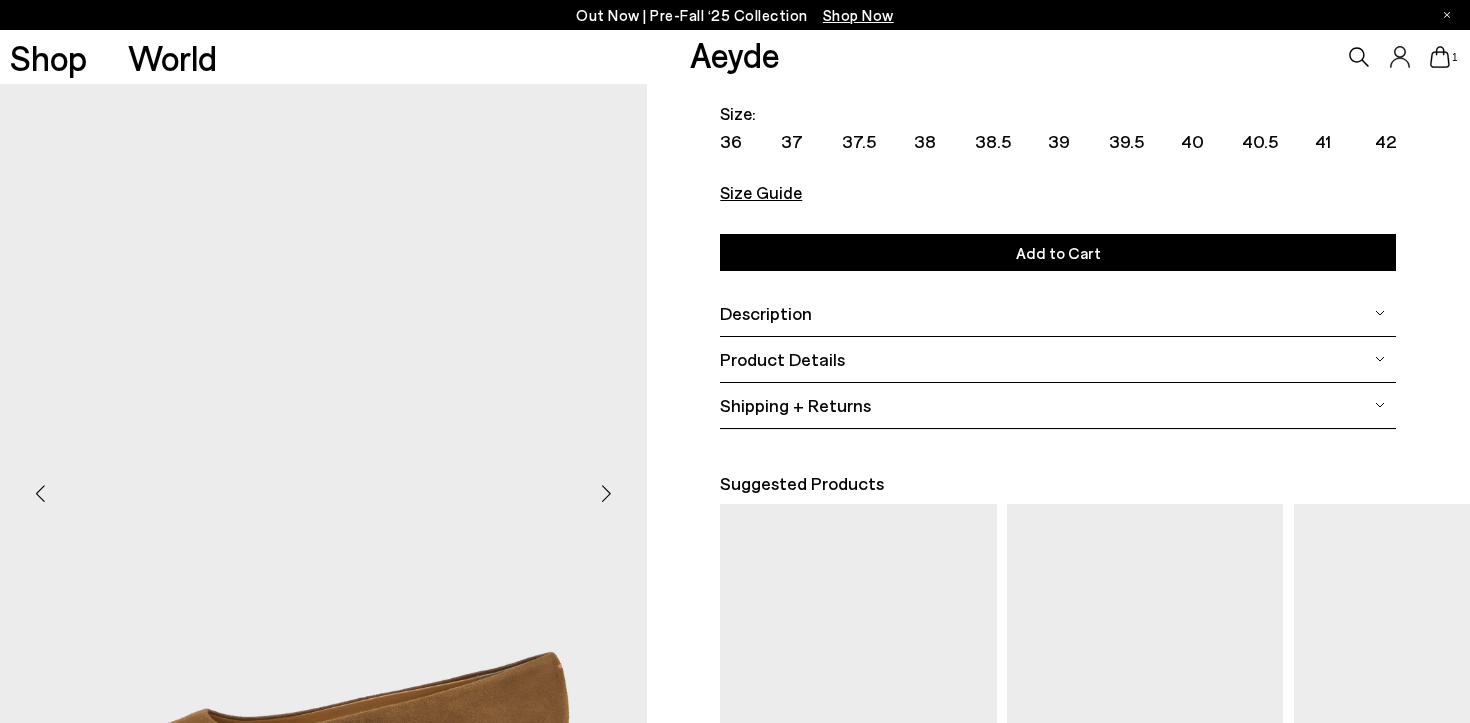 scroll, scrollTop: 269, scrollLeft: 0, axis: vertical 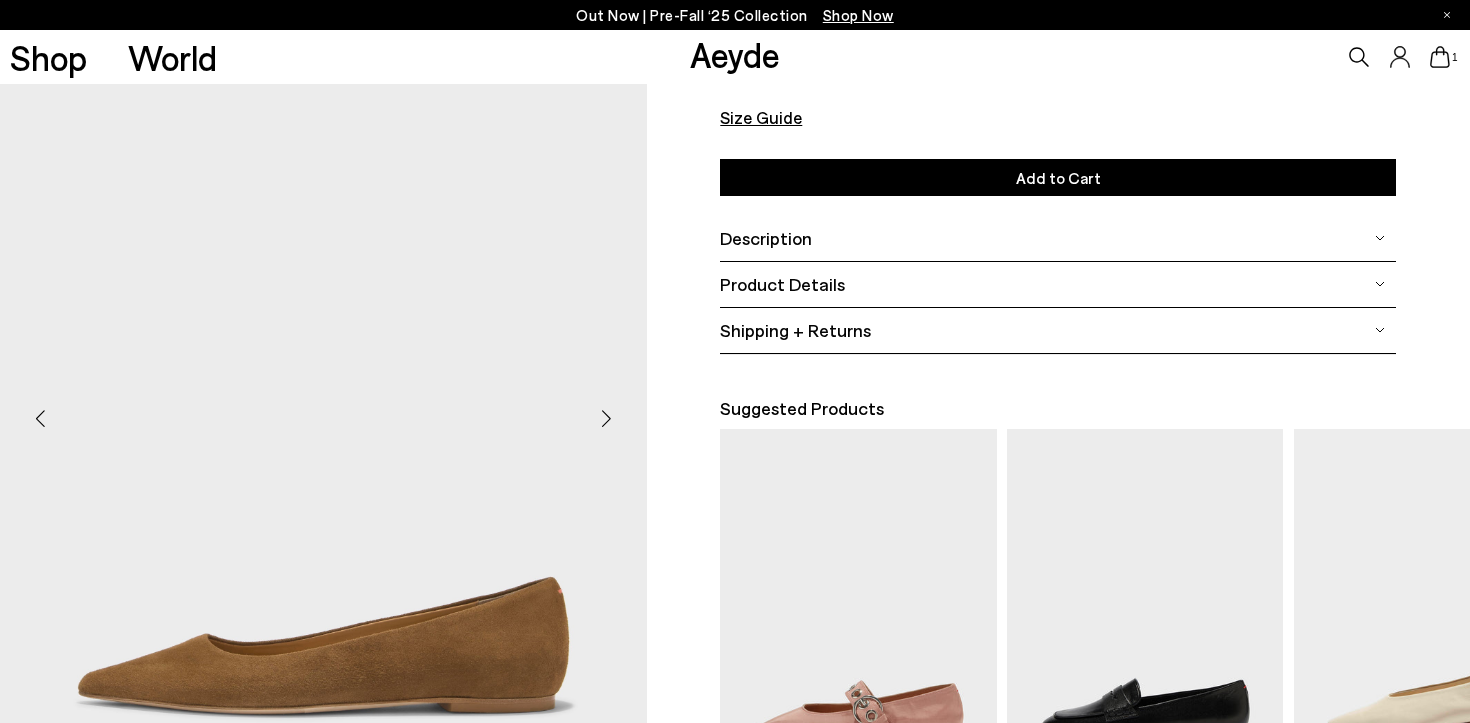 click at bounding box center [607, 419] 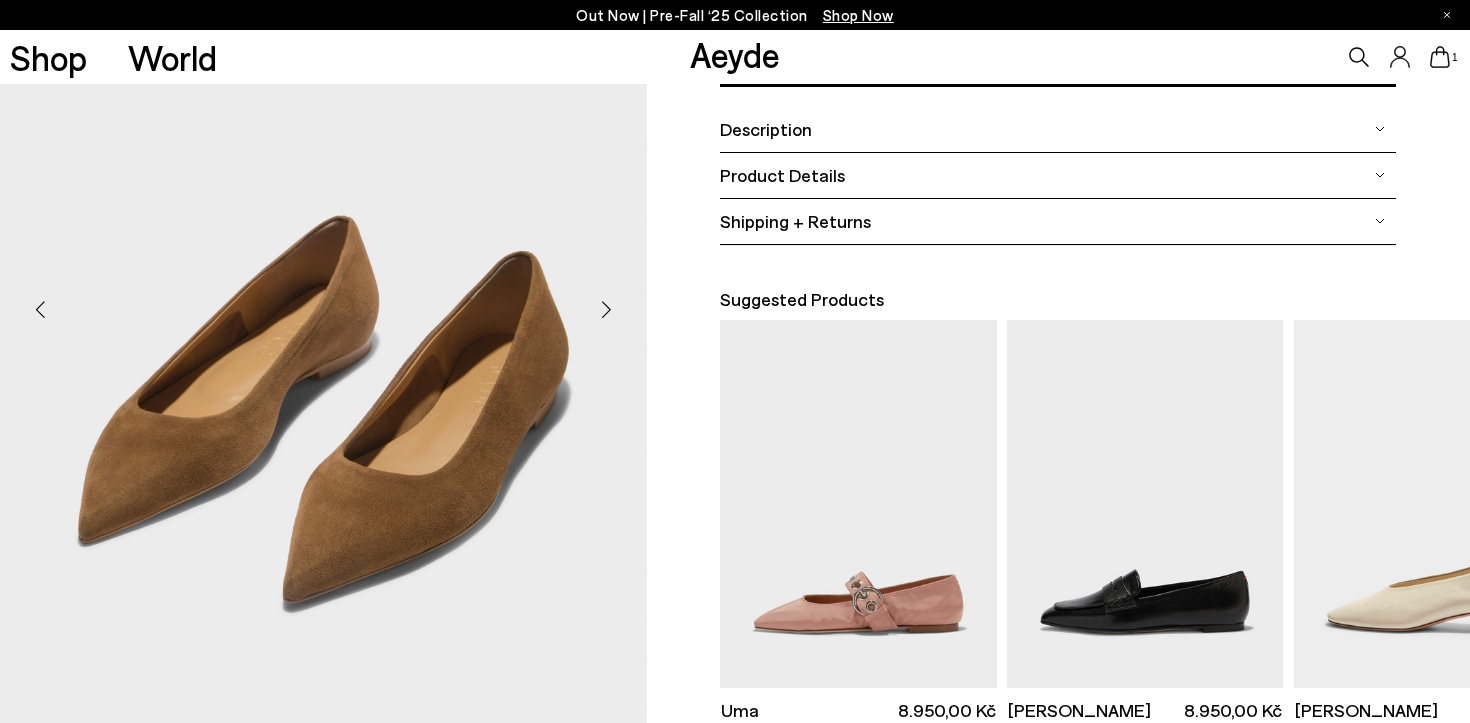 scroll, scrollTop: 377, scrollLeft: 0, axis: vertical 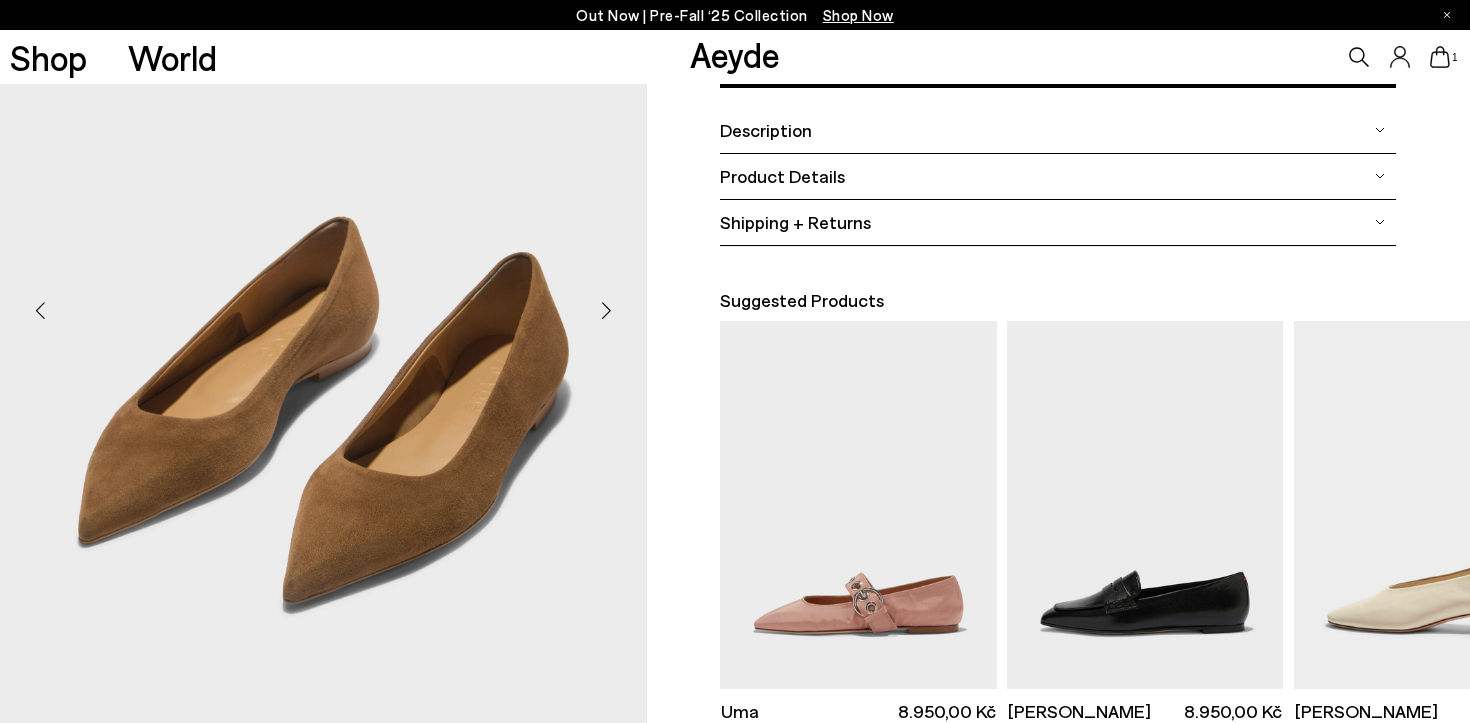 click at bounding box center (607, 311) 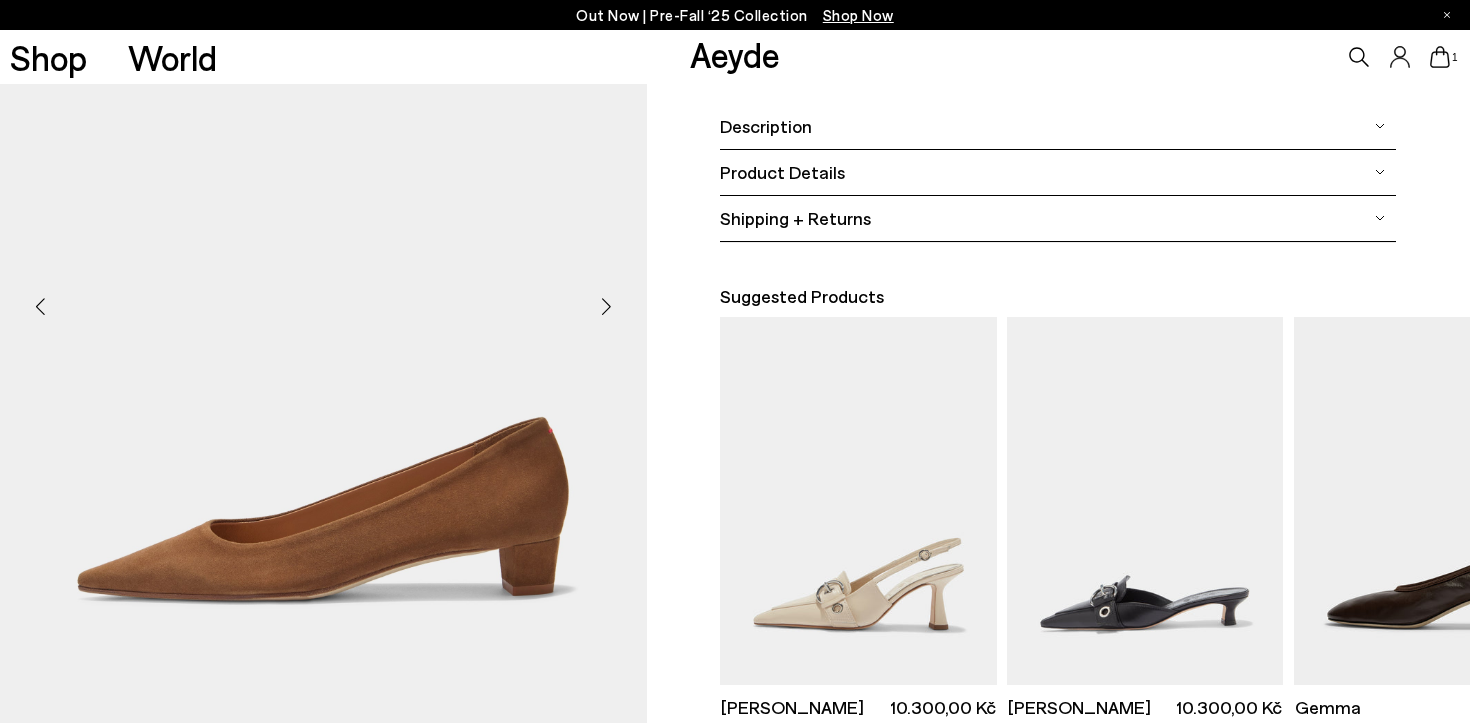 scroll, scrollTop: 380, scrollLeft: 0, axis: vertical 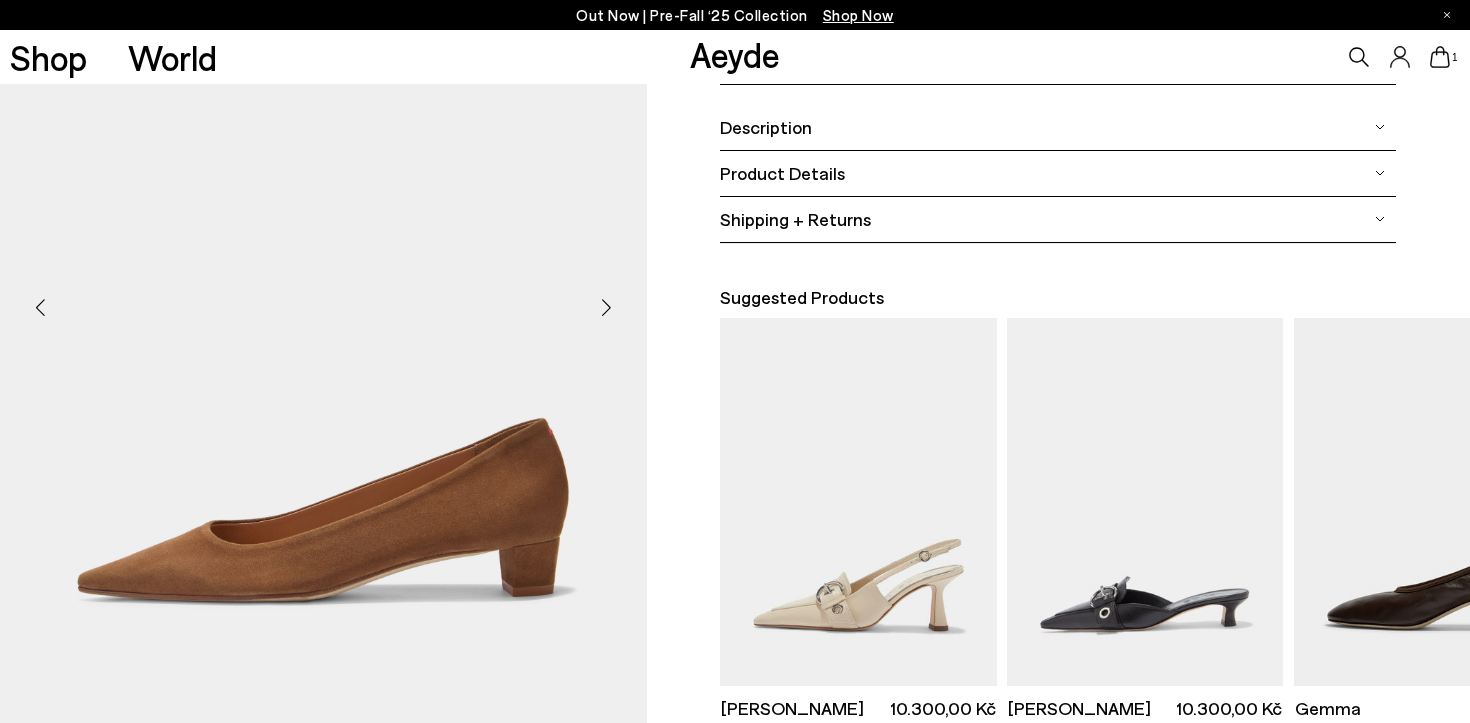 click at bounding box center (607, 308) 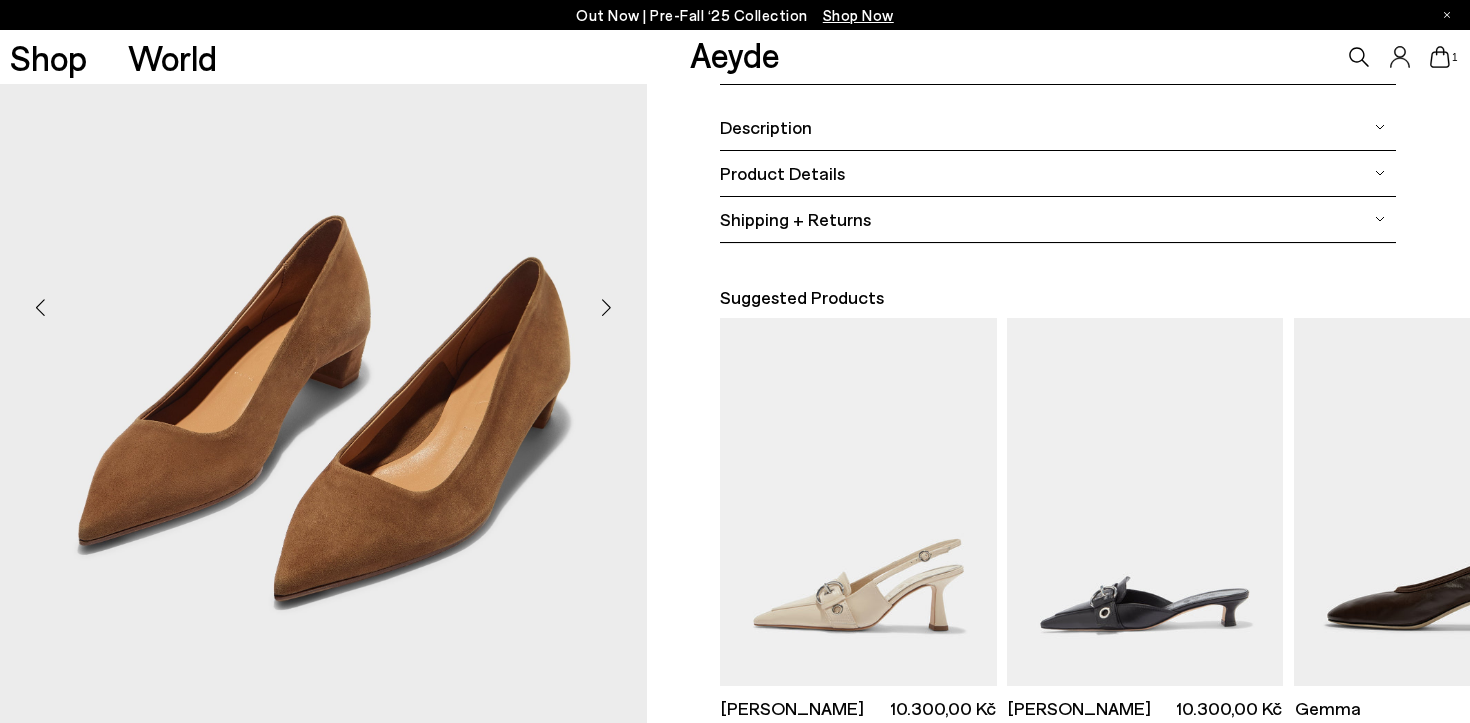 click at bounding box center [607, 308] 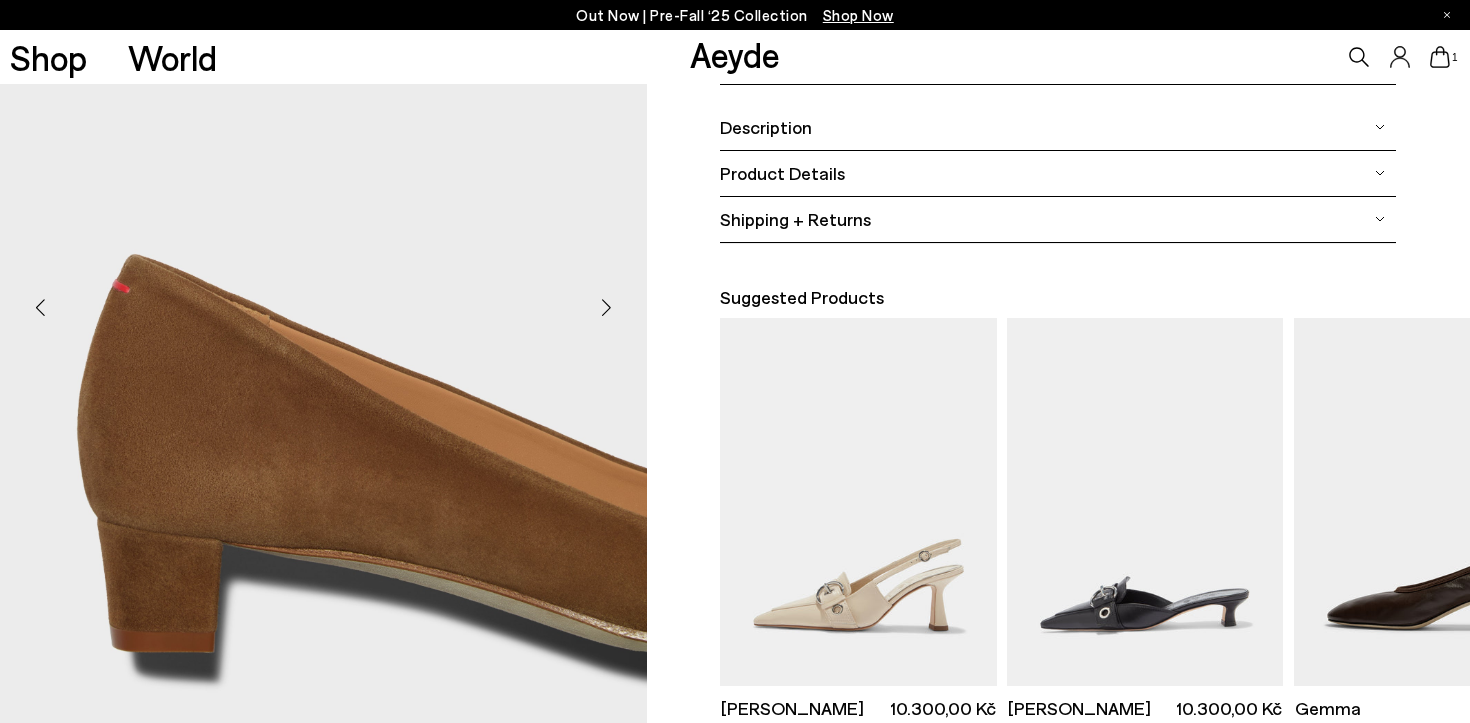 scroll, scrollTop: 0, scrollLeft: 0, axis: both 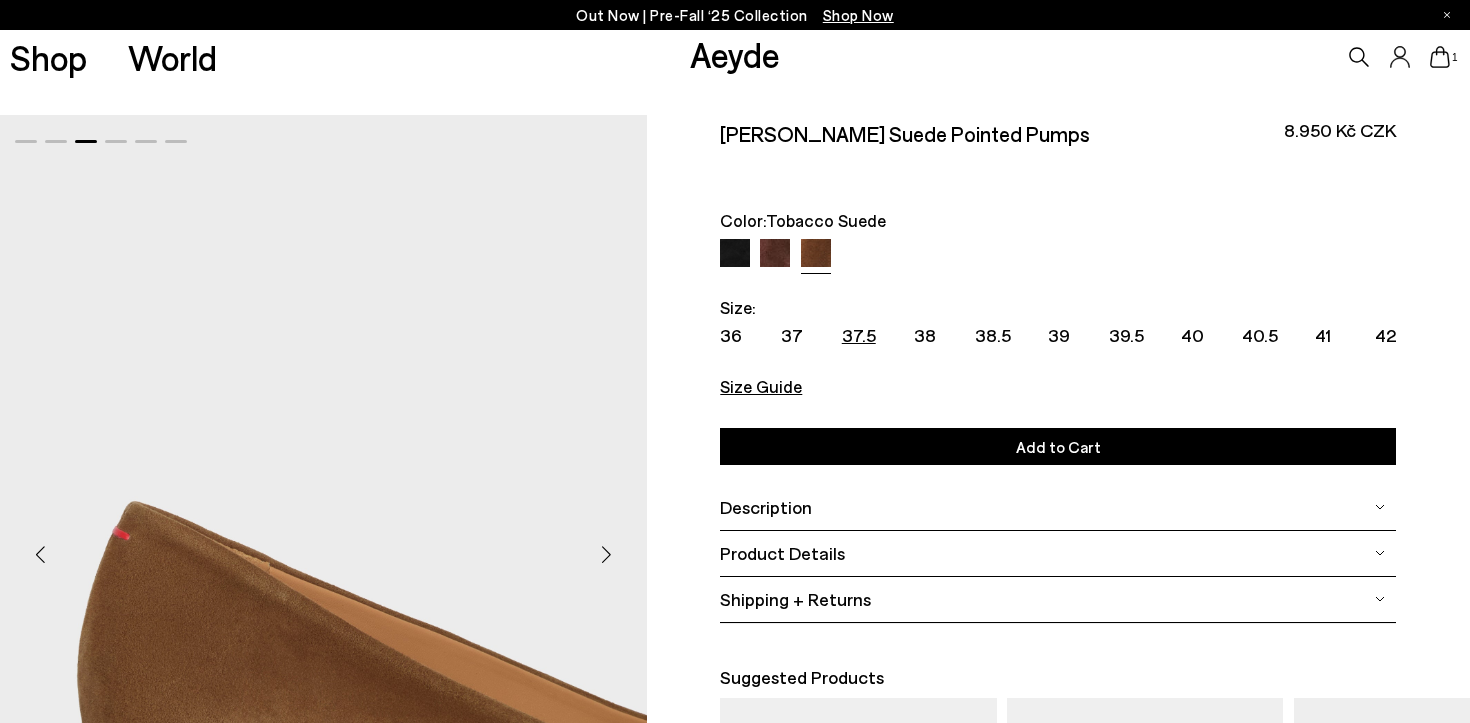 click on "37.5" at bounding box center (859, 335) 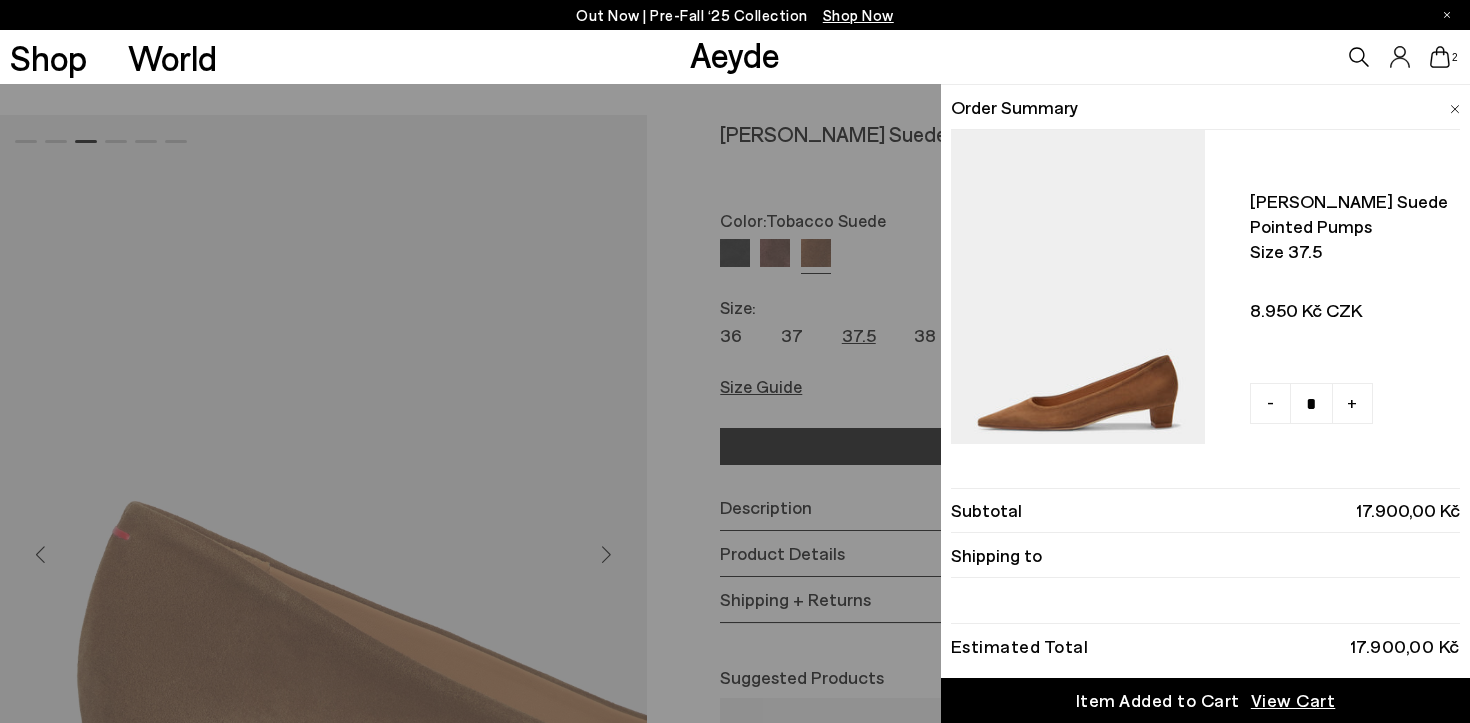 click on "Quick Add
Color
Size
View Details
Order Summary
Judi suede pointed pumps
Size
37.5
- +
- +" at bounding box center [735, 403] 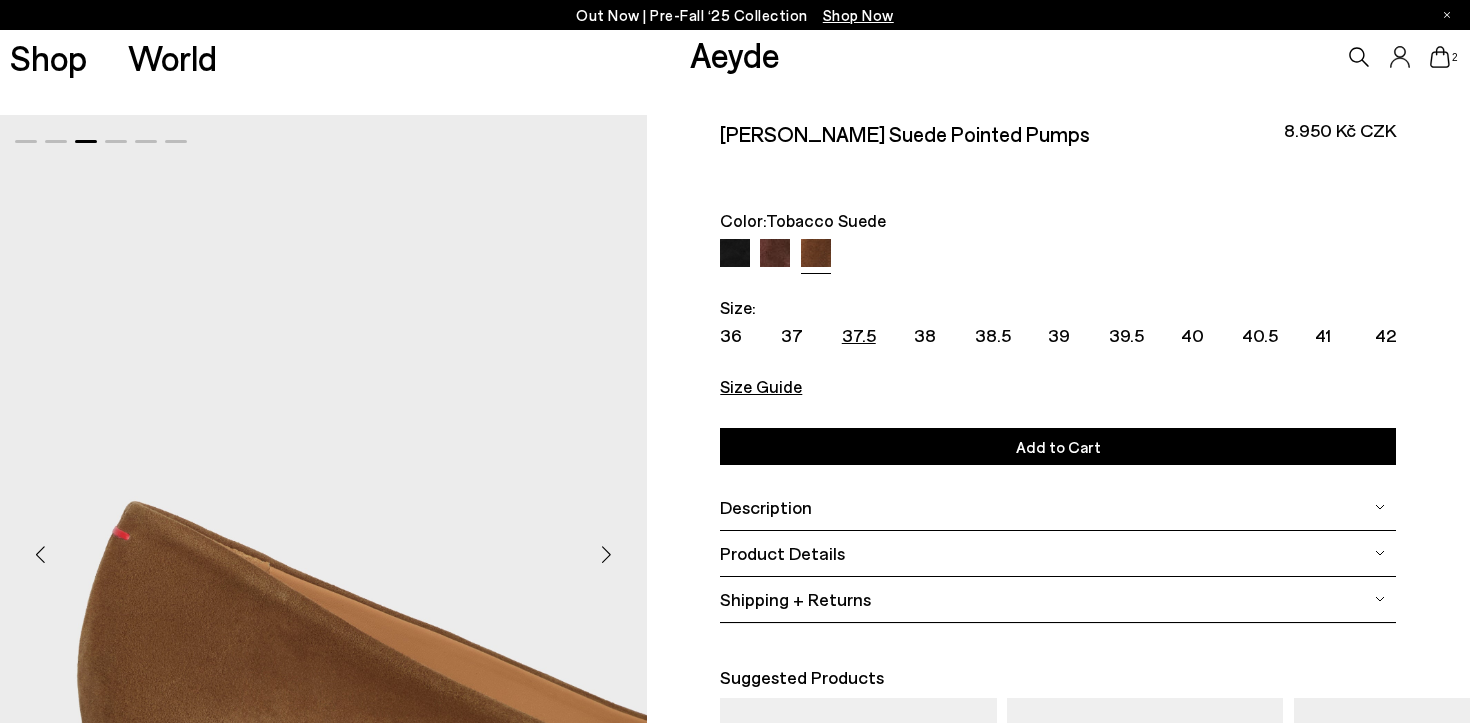 click on "Out Now | Pre-Fall ‘25 Collection
Shop Now
Shop
World
Aeyde
2" at bounding box center (735, 597) 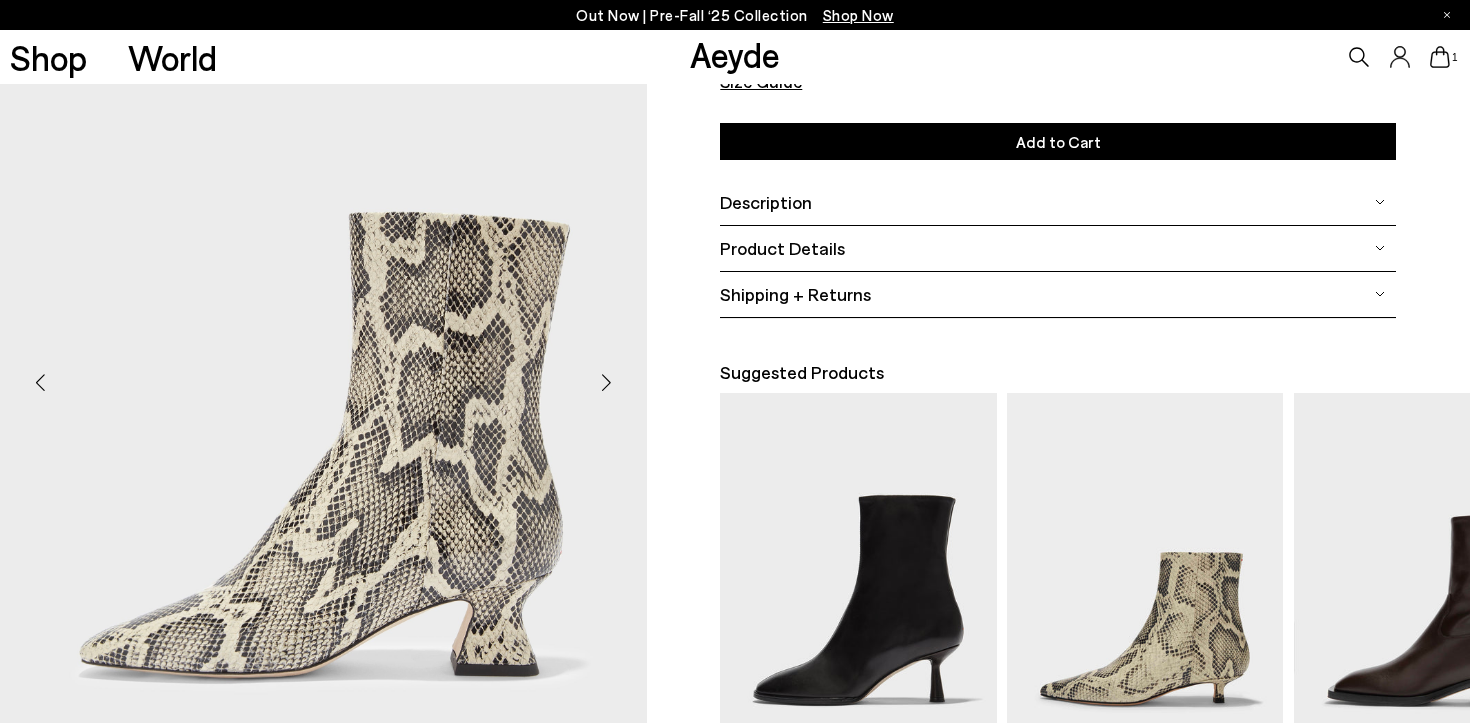 scroll, scrollTop: 316, scrollLeft: 0, axis: vertical 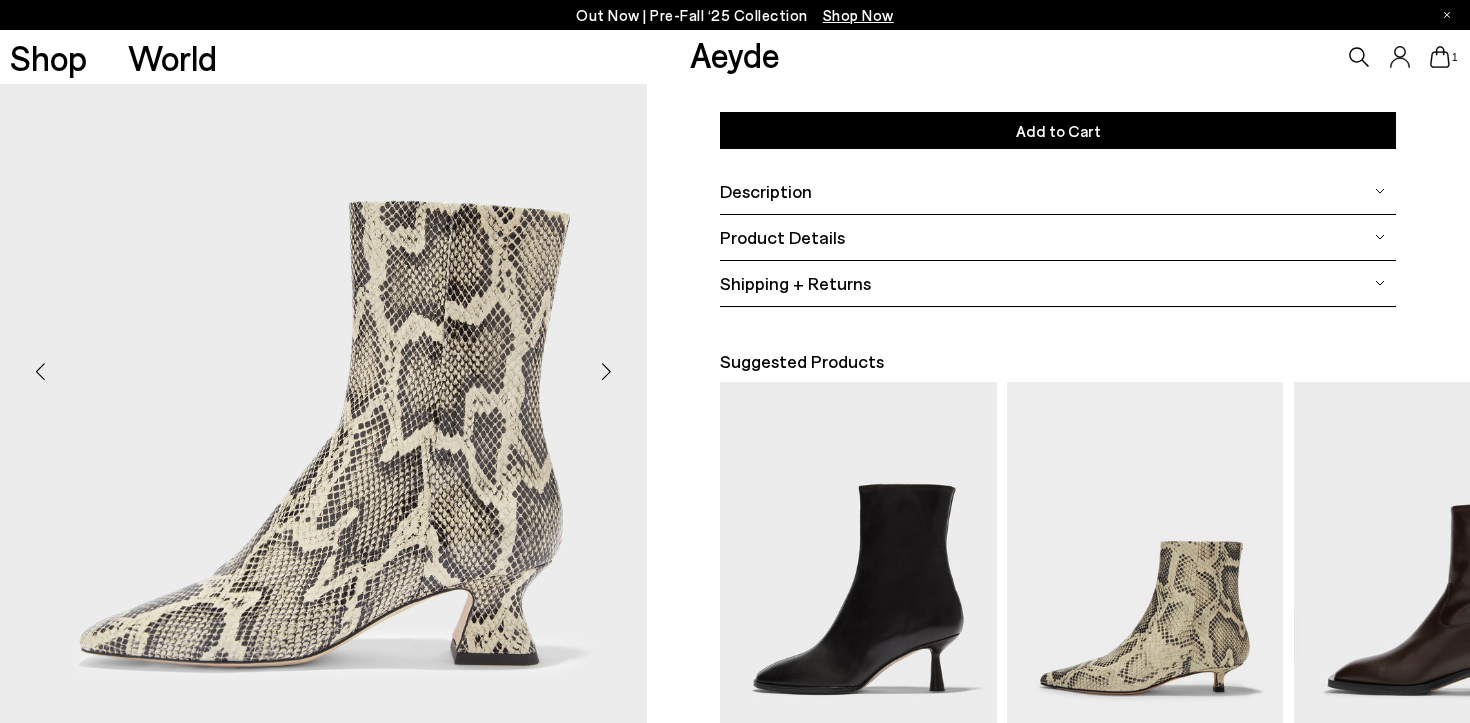click at bounding box center [607, 372] 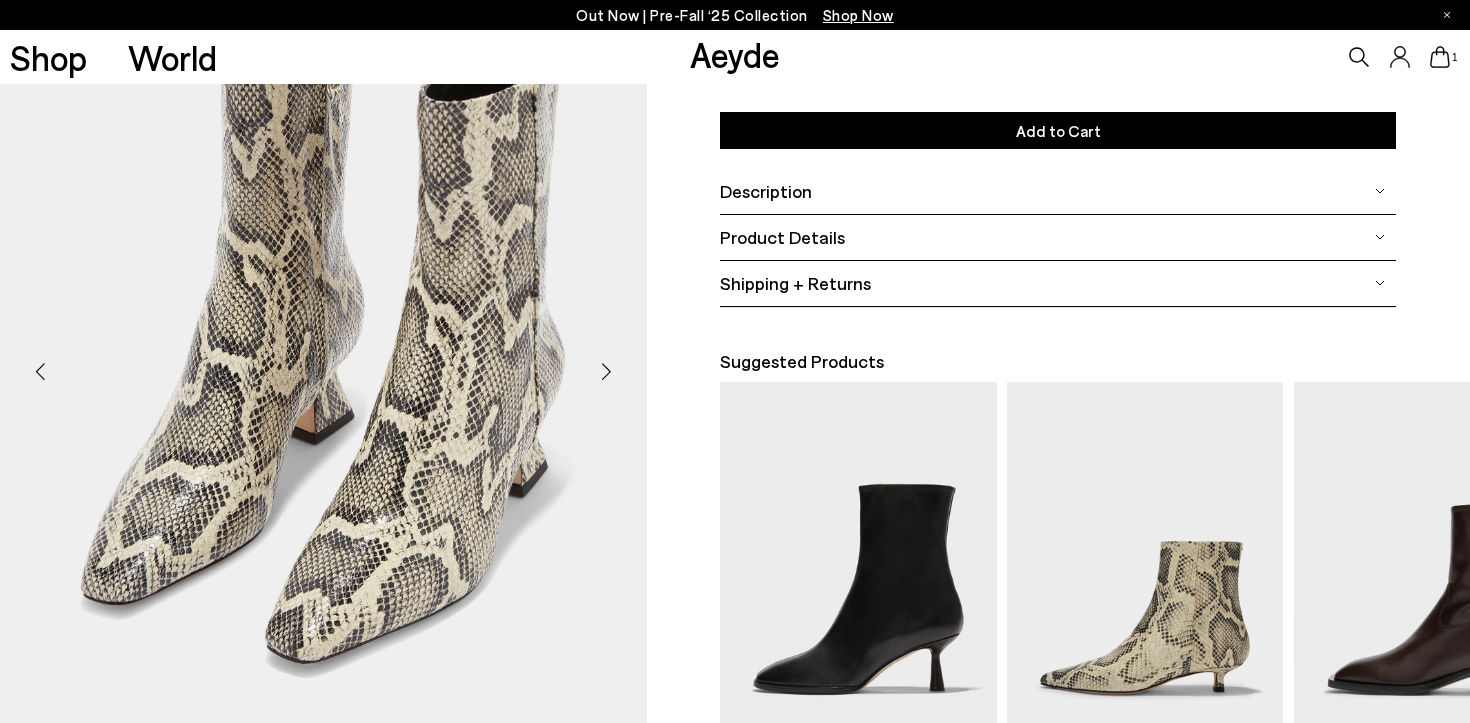 click at bounding box center (607, 372) 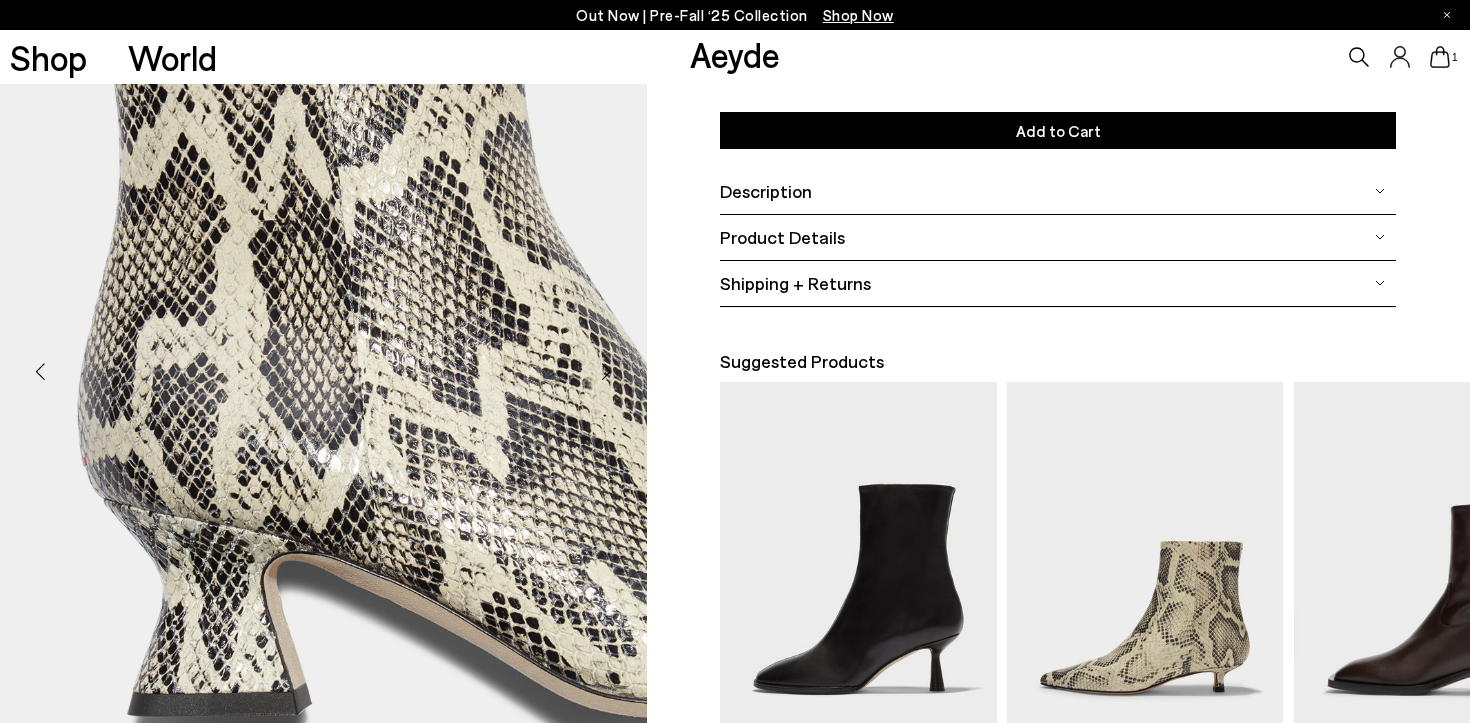 click at bounding box center [607, 372] 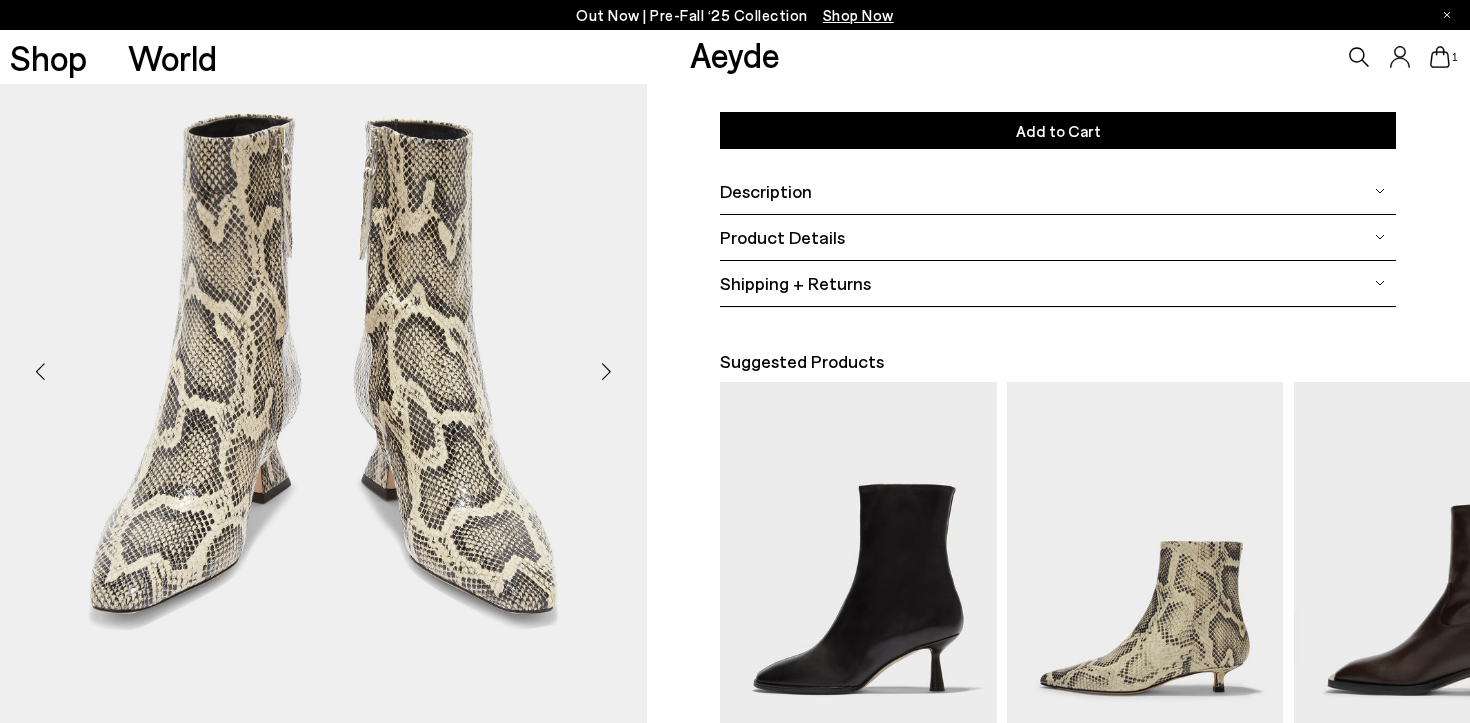 click at bounding box center [607, 372] 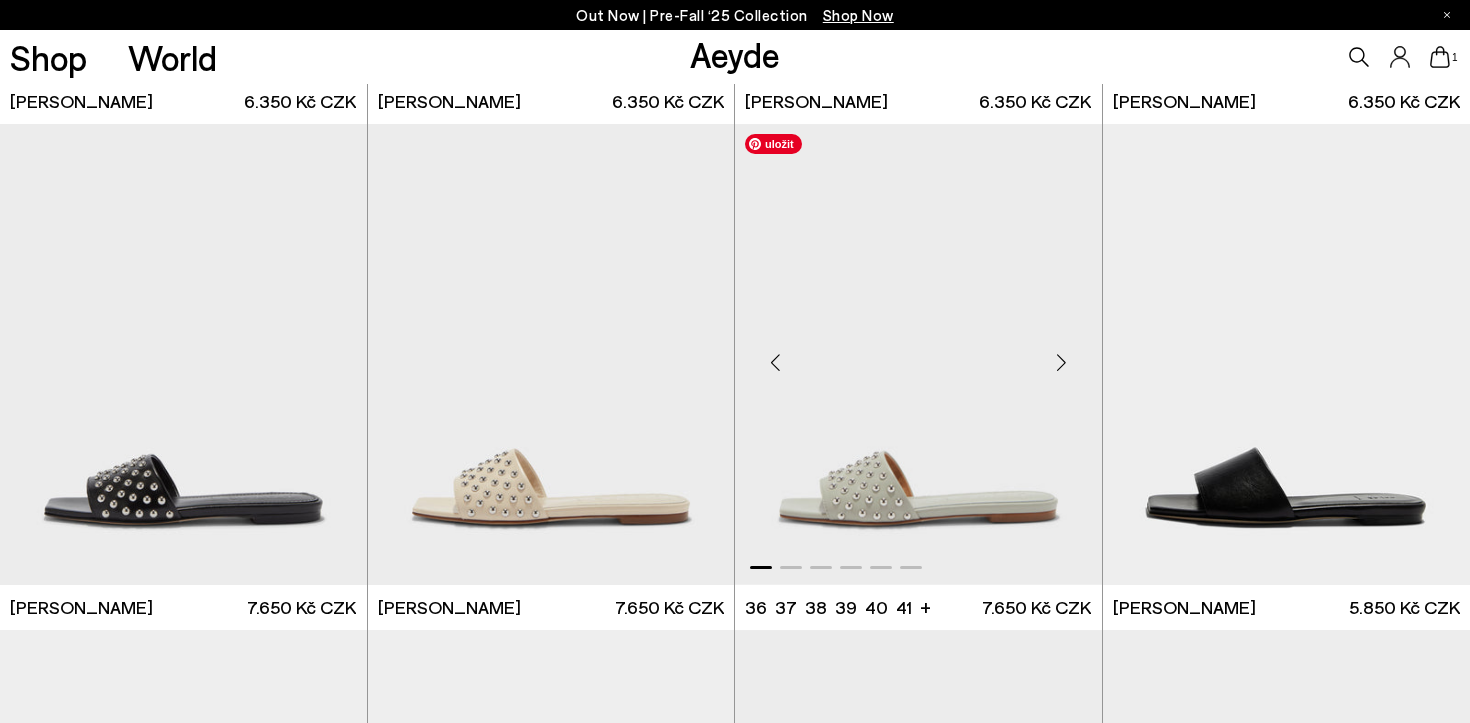 scroll, scrollTop: 817, scrollLeft: 0, axis: vertical 